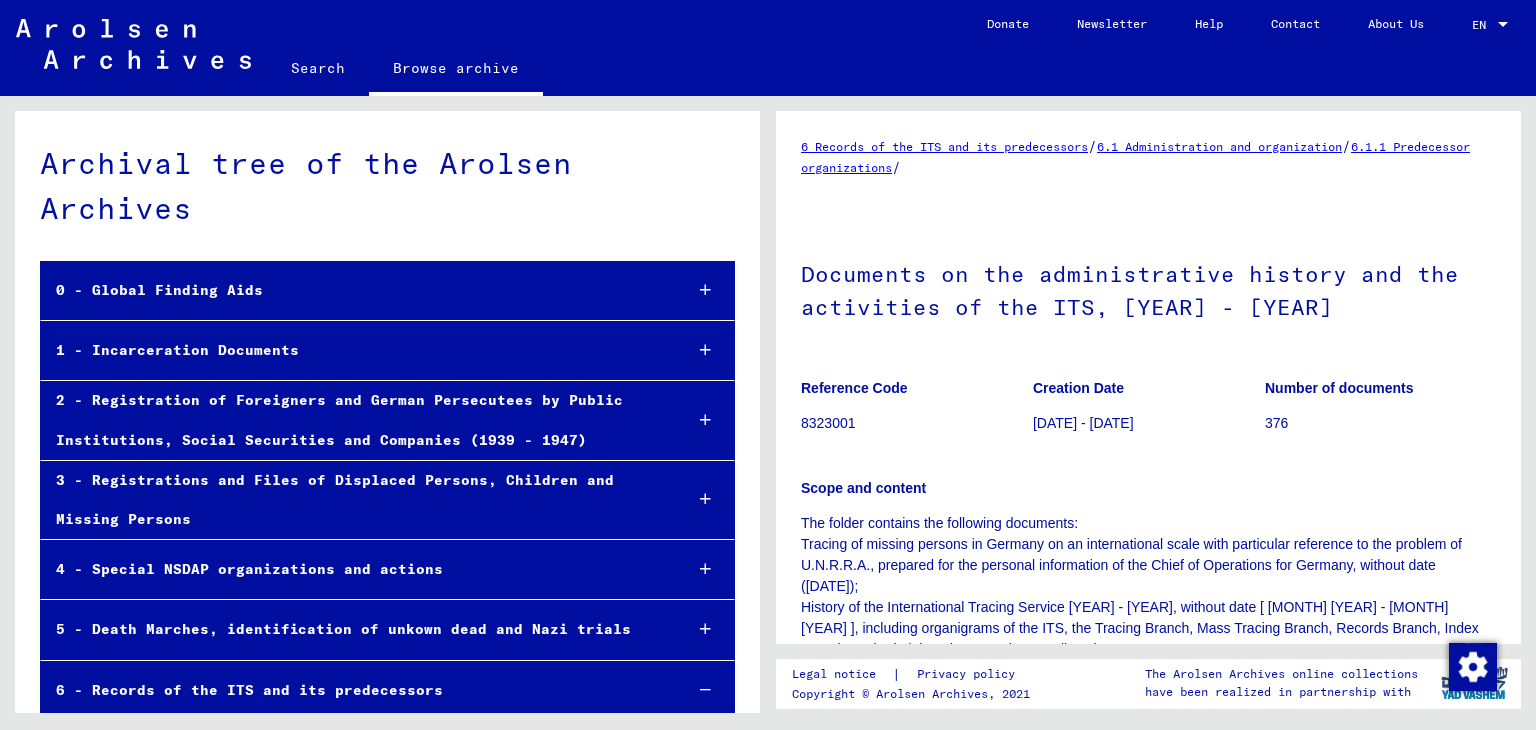 scroll, scrollTop: 0, scrollLeft: 0, axis: both 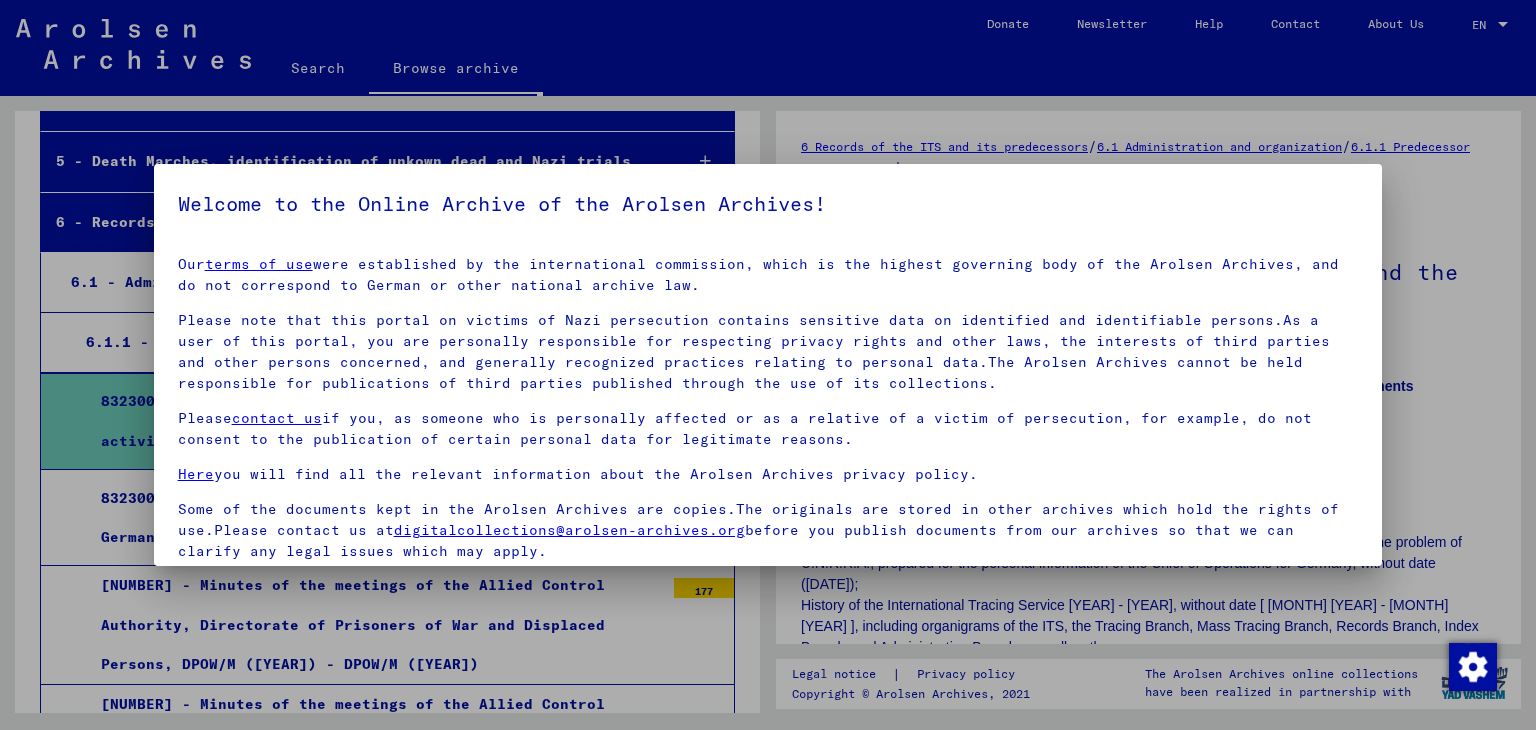 click on "Welcome to the Online Archive of the Arolsen Archives! Our  terms of use  were established by the international commission, which is the highest governing body of the Arolsen Archives, and do not correspond to German or other national archive law. Please note that this portal on victims of Nazi persecution contains sensitive data on identified and identifiable persons.As a user of this portal, you are personally responsible for respecting privacy rights and other laws, the interests of third parties and other persons concerned, and generally recognized practices relating to personal data.The Arolsen Archives cannot be held responsible for publications of third parties published through the use of its collections. Please  contact us  if you, as someone who is personally affected or as a relative of a victim of persecution, for example, do not consent to the publication of certain personal data for legitimate reasons. Here  you will find all the relevant information about the Arolsen Archives privacy policy." at bounding box center [768, 442] 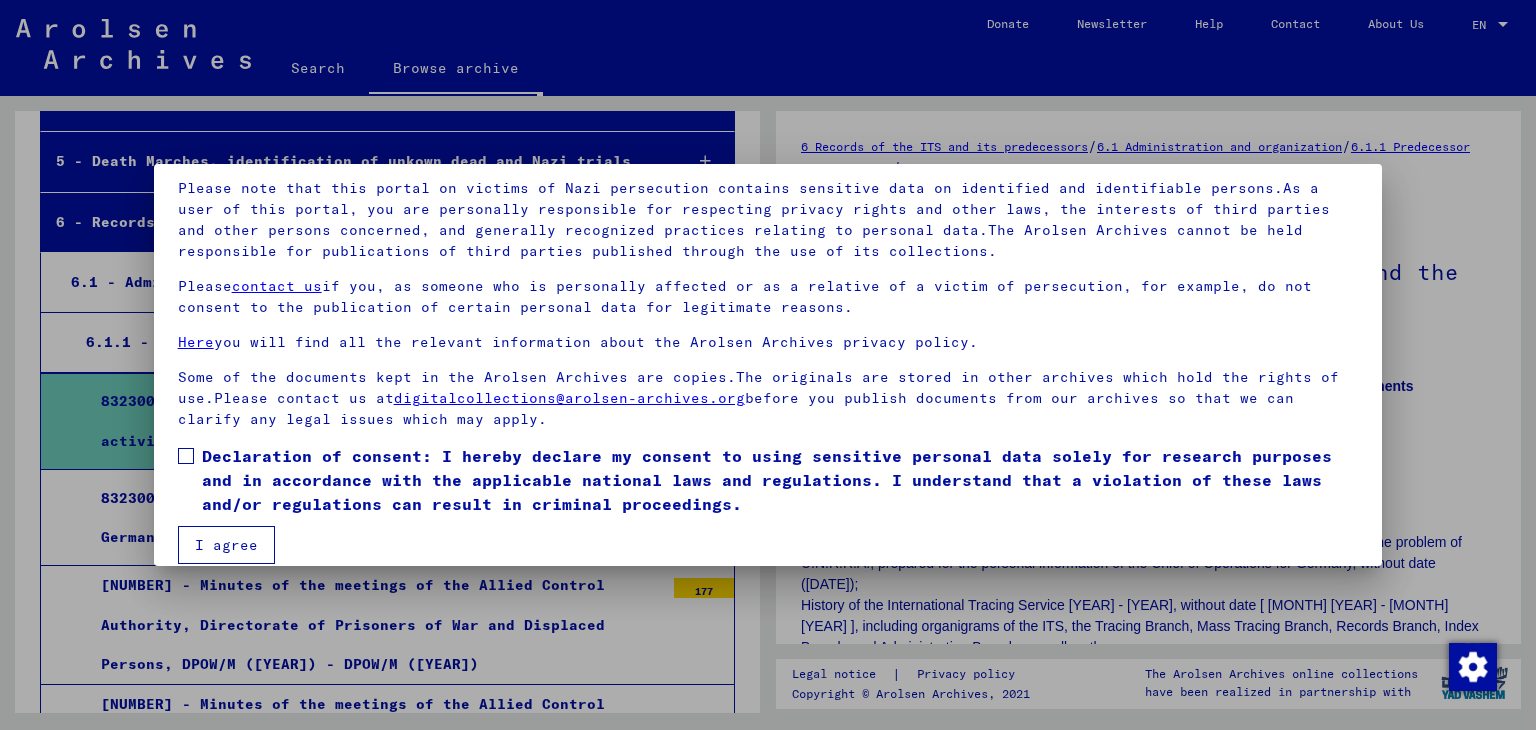 scroll, scrollTop: 154, scrollLeft: 0, axis: vertical 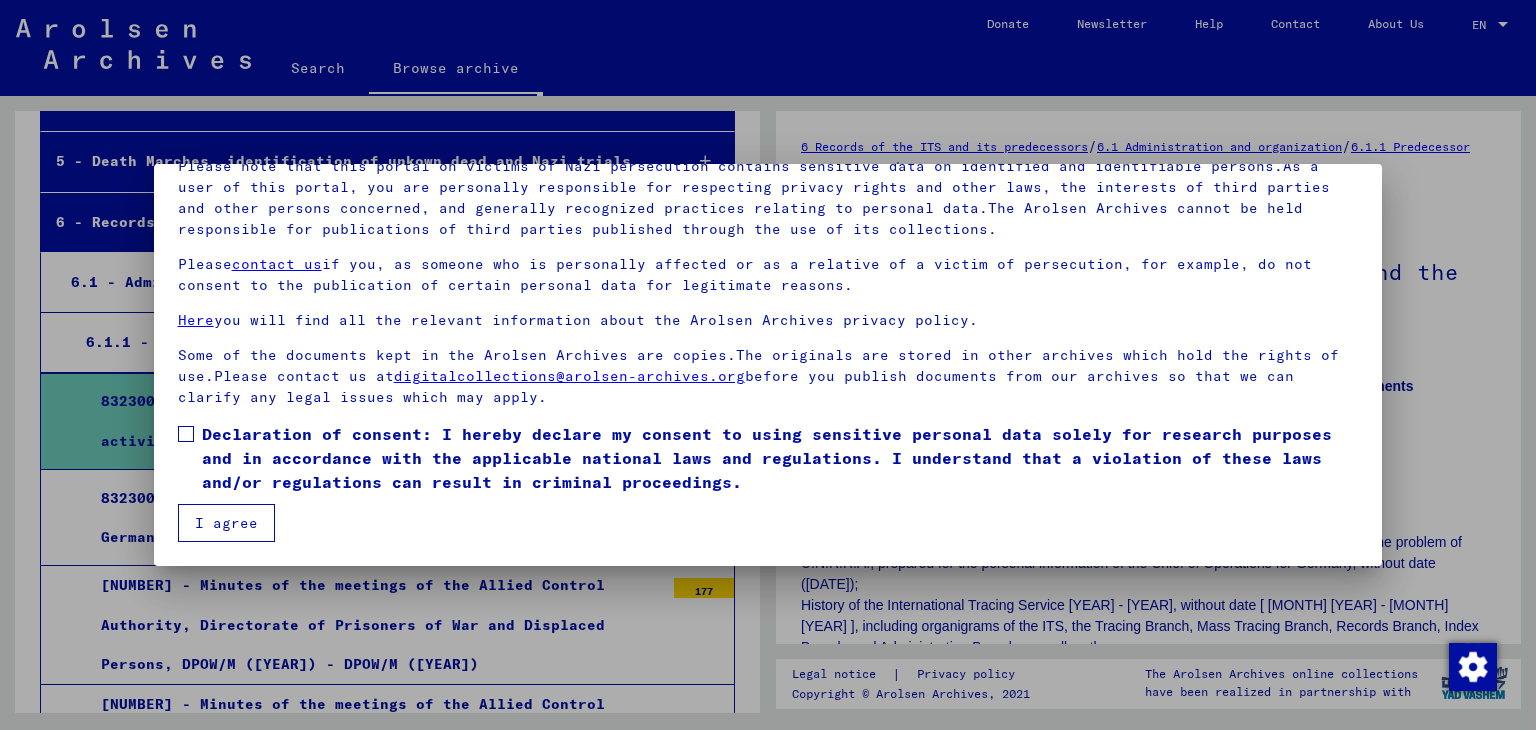 click at bounding box center (186, 434) 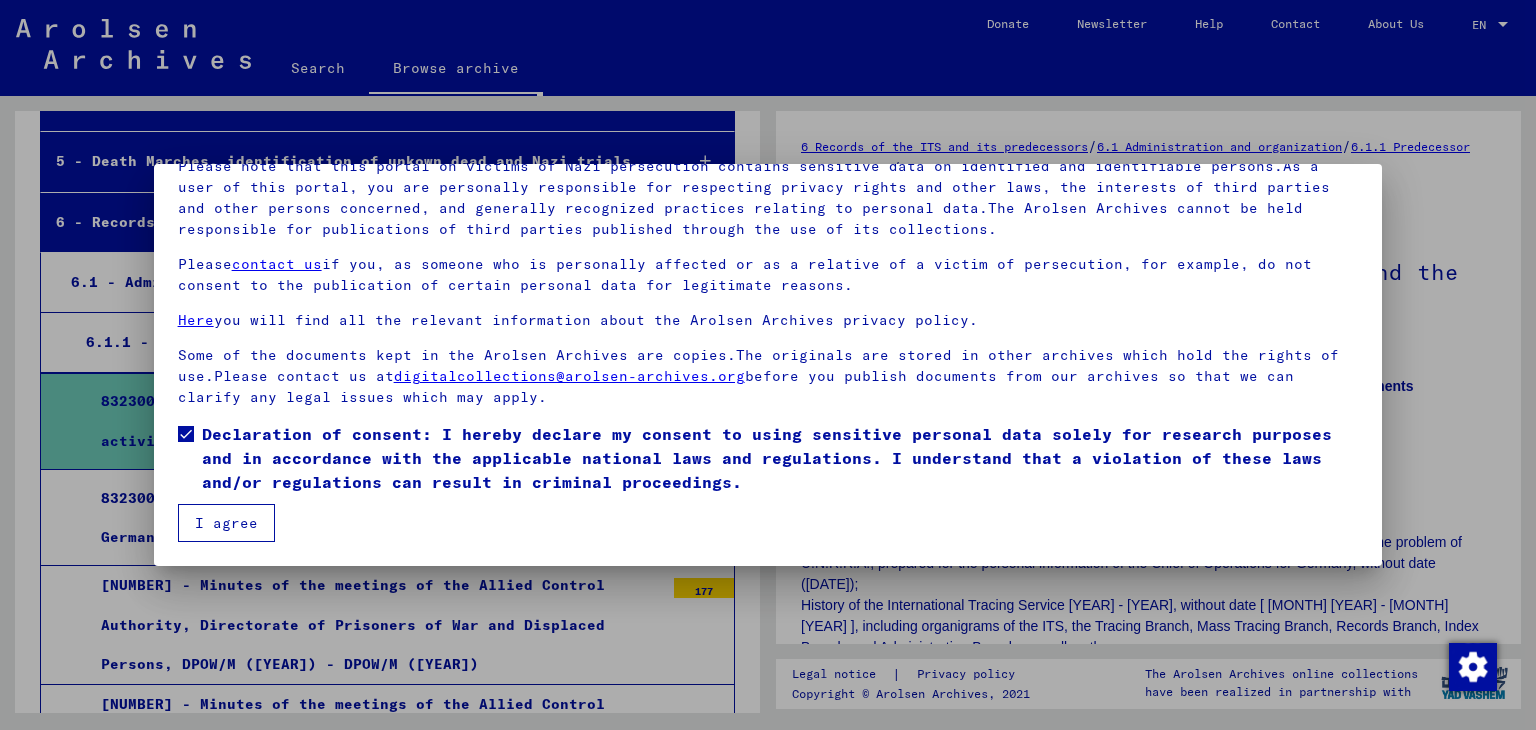 click on "I agree" at bounding box center [226, 523] 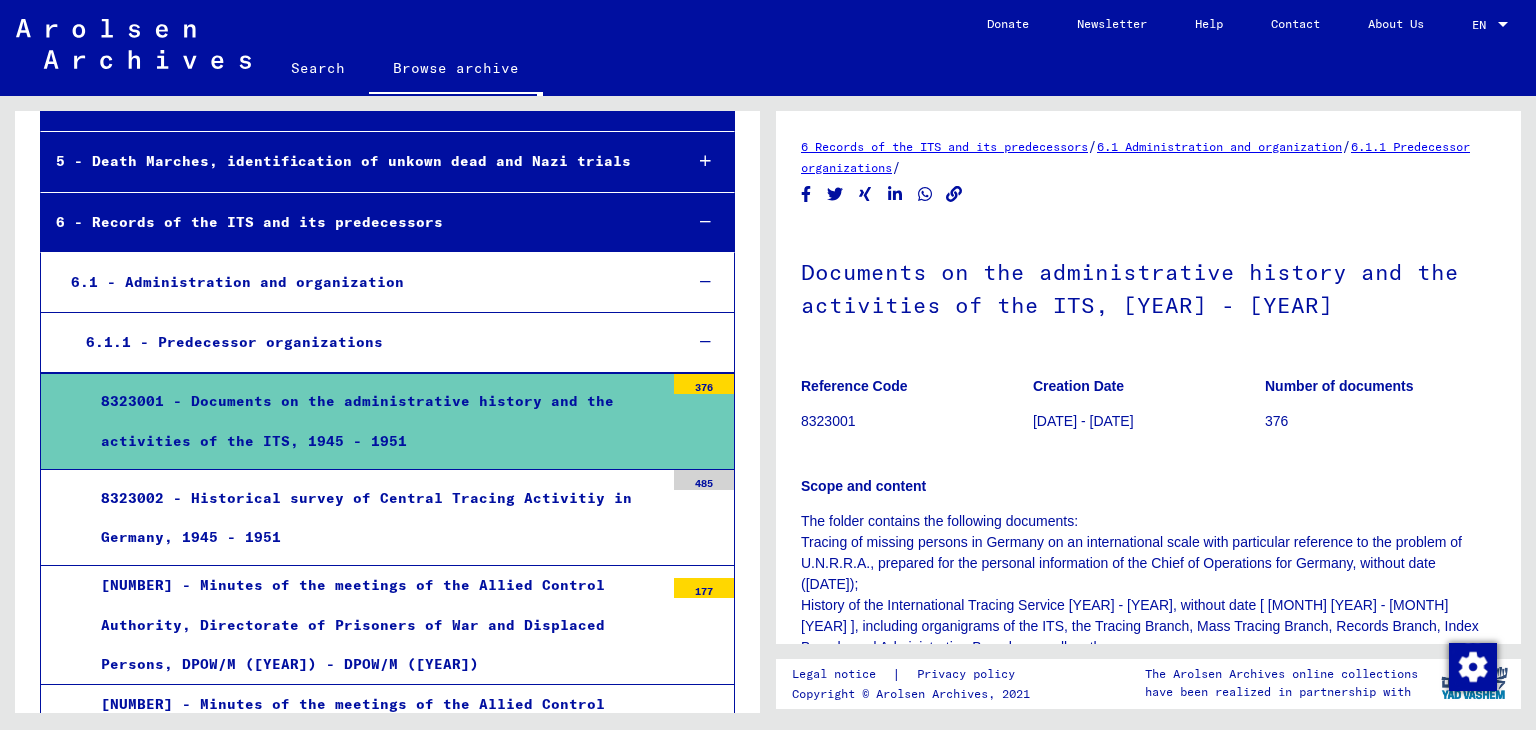 click on "8323002 - Historical survey of Central Tracing Activitiy in Germany, 1945 - 1951" at bounding box center (375, 518) 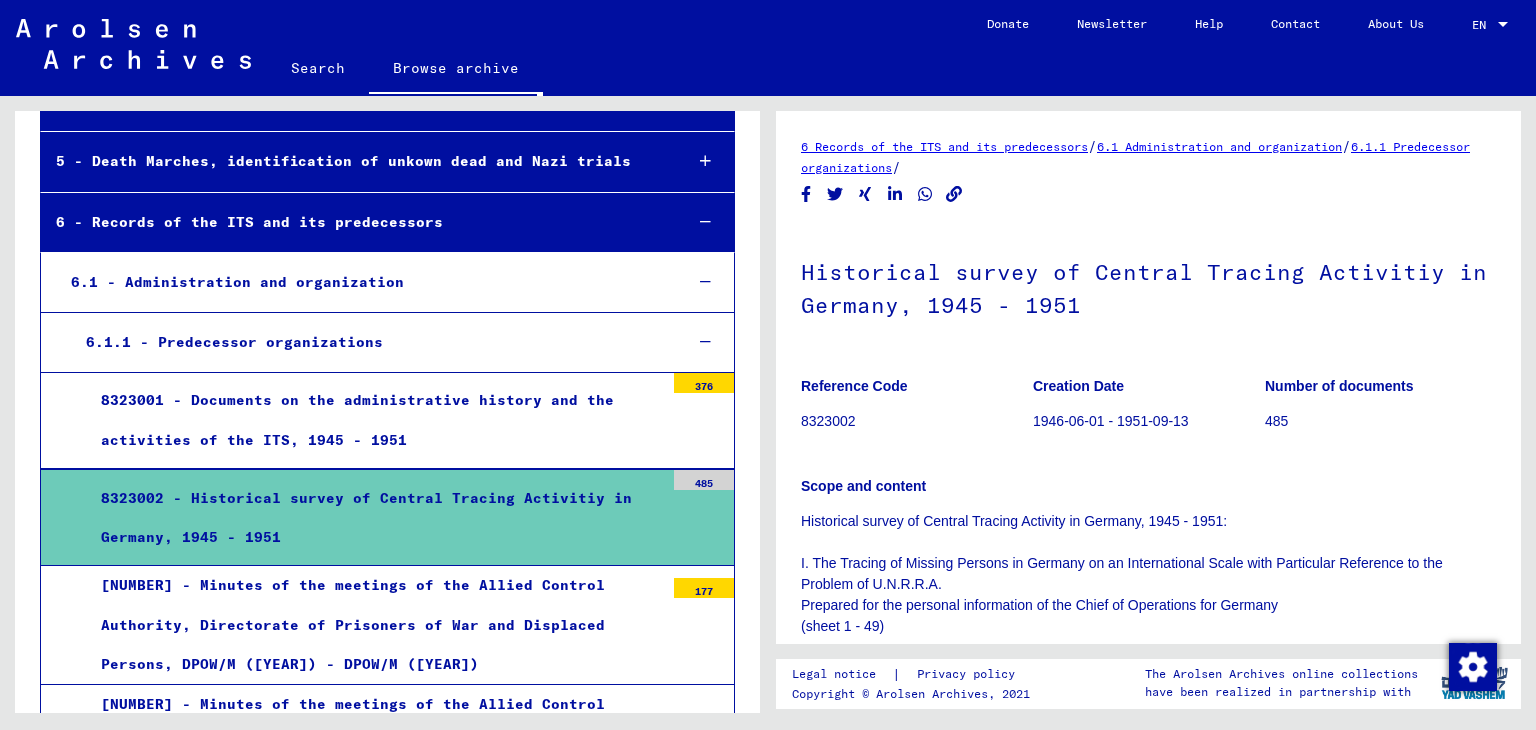 click on "[NUMBER] - Minutes of the meetings of the Allied Control Authority, Directorate of Prisoners of War and Displaced Persons, DPOW/M ([YEAR]) - DPOW/M ([YEAR])" at bounding box center (375, 625) 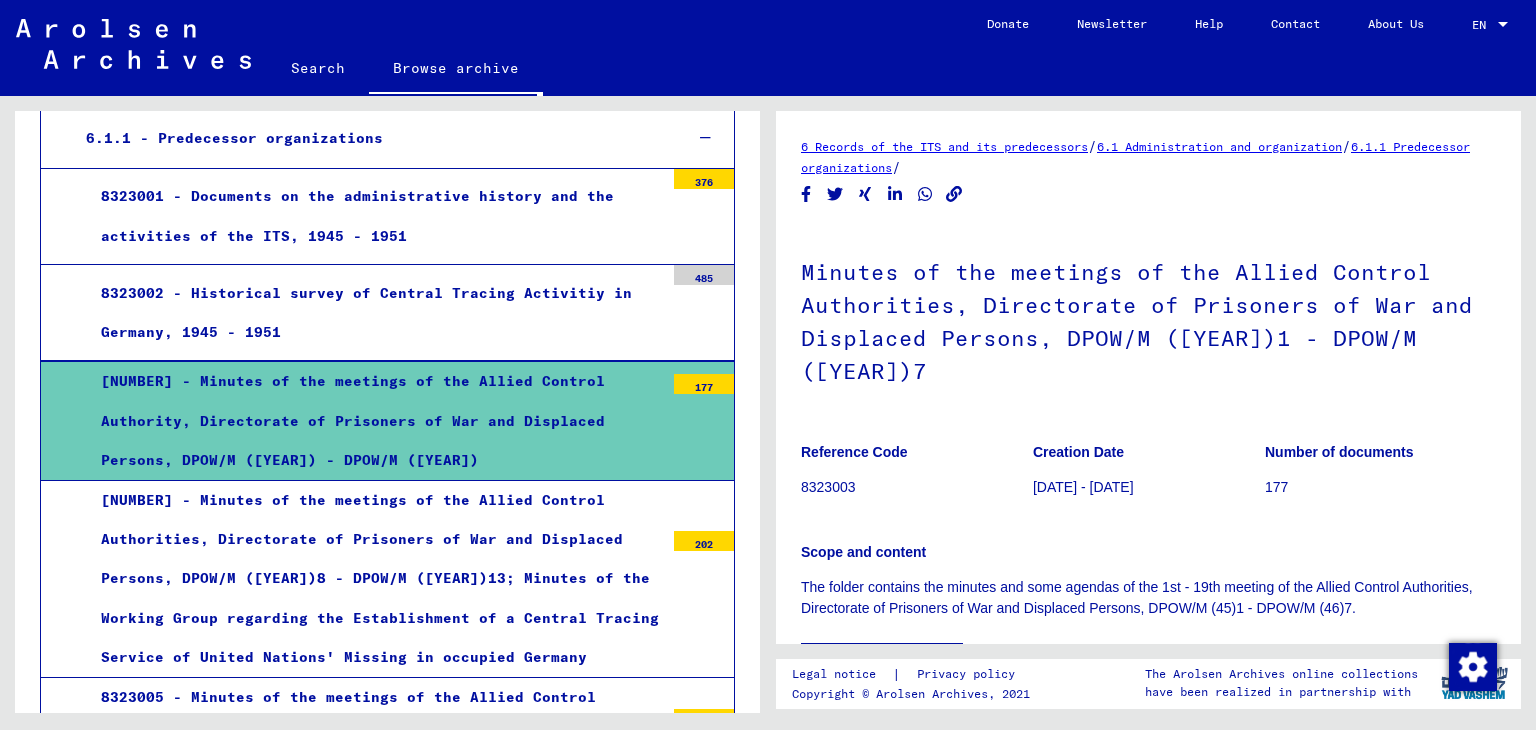 scroll, scrollTop: 766, scrollLeft: 0, axis: vertical 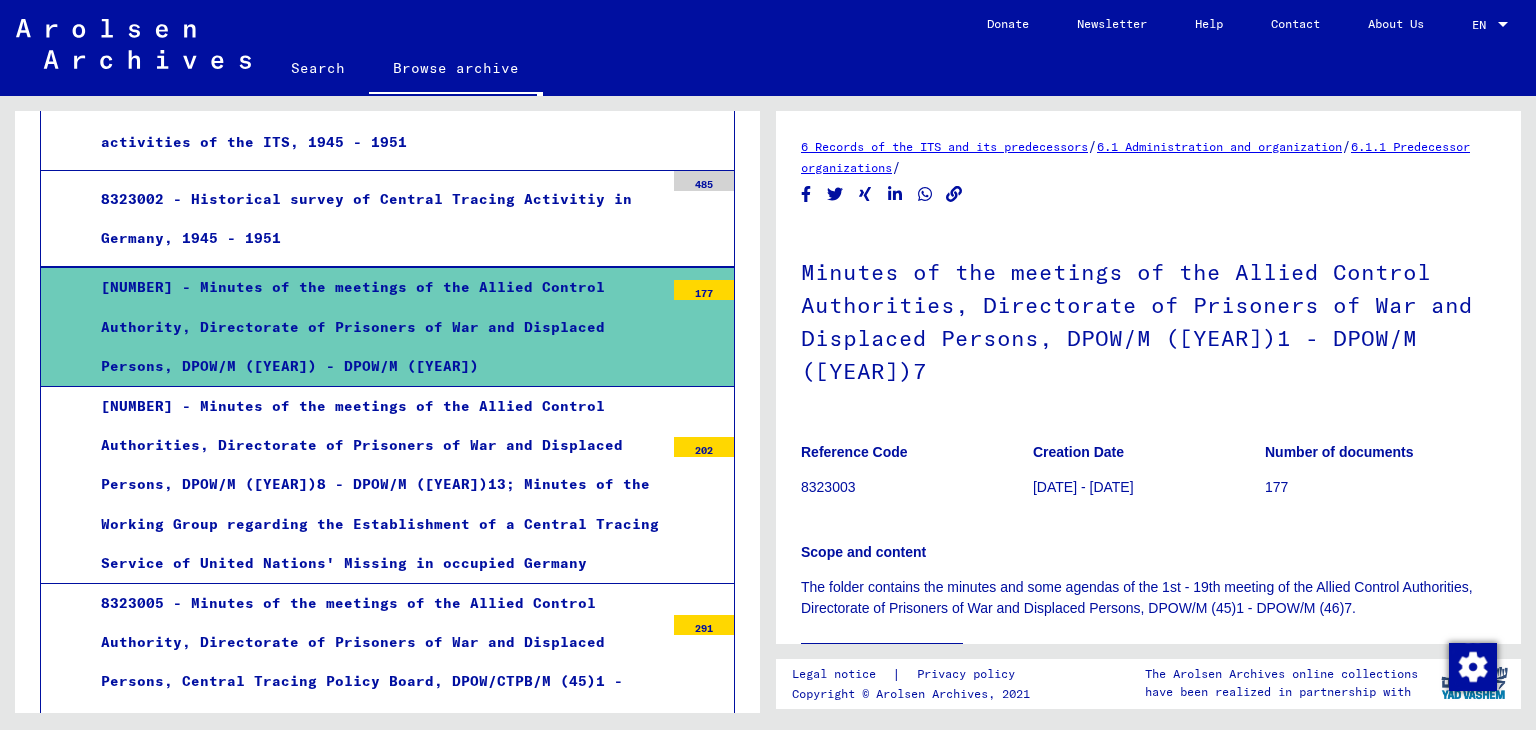 click on "[NUMBER] - Minutes of the meetings of the Allied Control Authorities, Directorate of      Prisoners of War and Displaced Persons, DPOW/M ([YEAR])8 - DPOW/M ([YEAR])13;      Minutes of the  Working Group regarding the Establishment of a Central Tracing Service of      United Nations' Missing in occupied Germany" at bounding box center (375, 485) 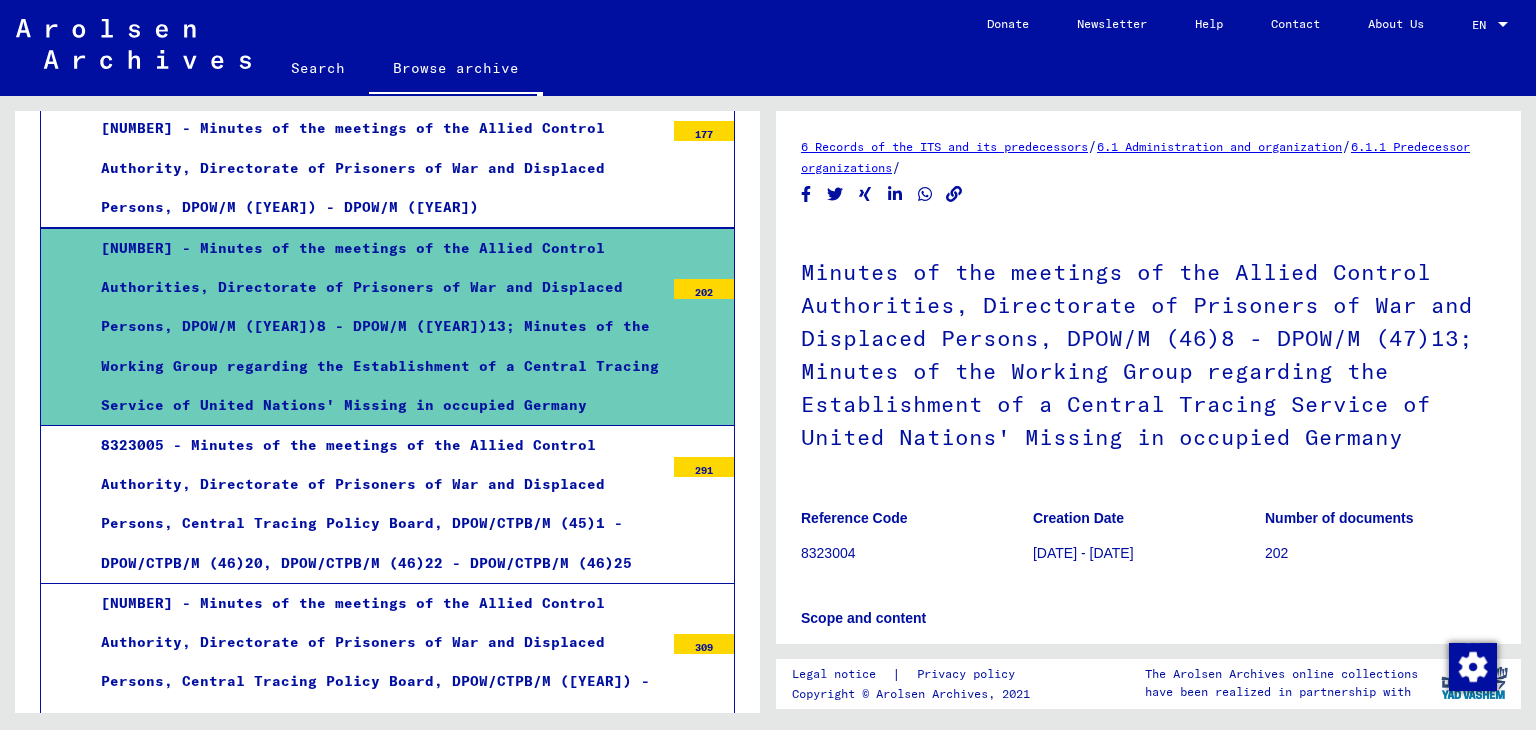 scroll, scrollTop: 1439, scrollLeft: 0, axis: vertical 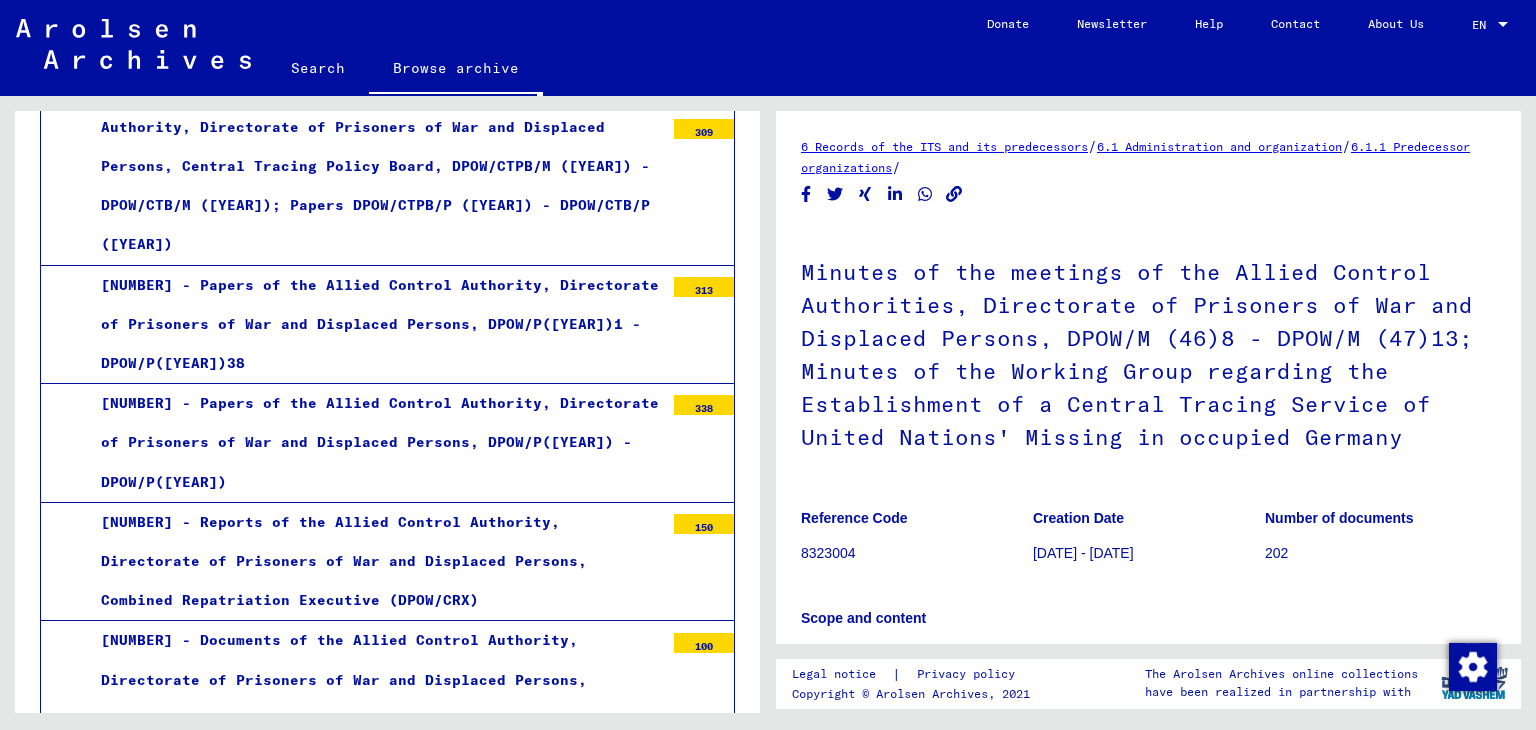 click on "[NUMBER] - Papers of the Allied Control Authority, Directorate of Prisoners of War and Displaced Persons, DPOW/P([YEAR]) - DPOW/P([YEAR])" at bounding box center [375, 443] 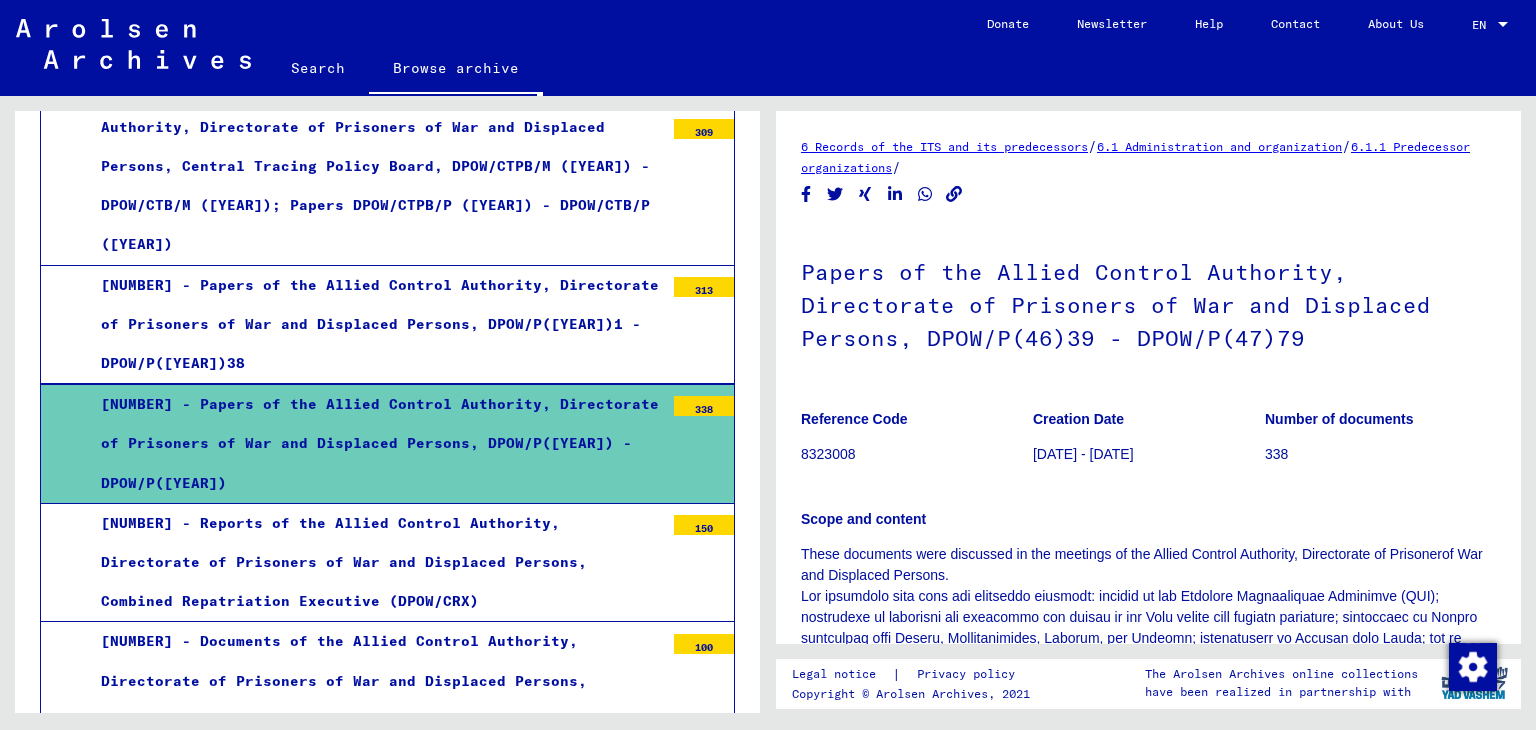 click on "[NUMBER] - Papers of the Allied Control Authority, Directorate of Prisoners of War      and Displaced Persons, DPOW/P([YEAR])1 - DPOW/P([YEAR])38" at bounding box center (375, 325) 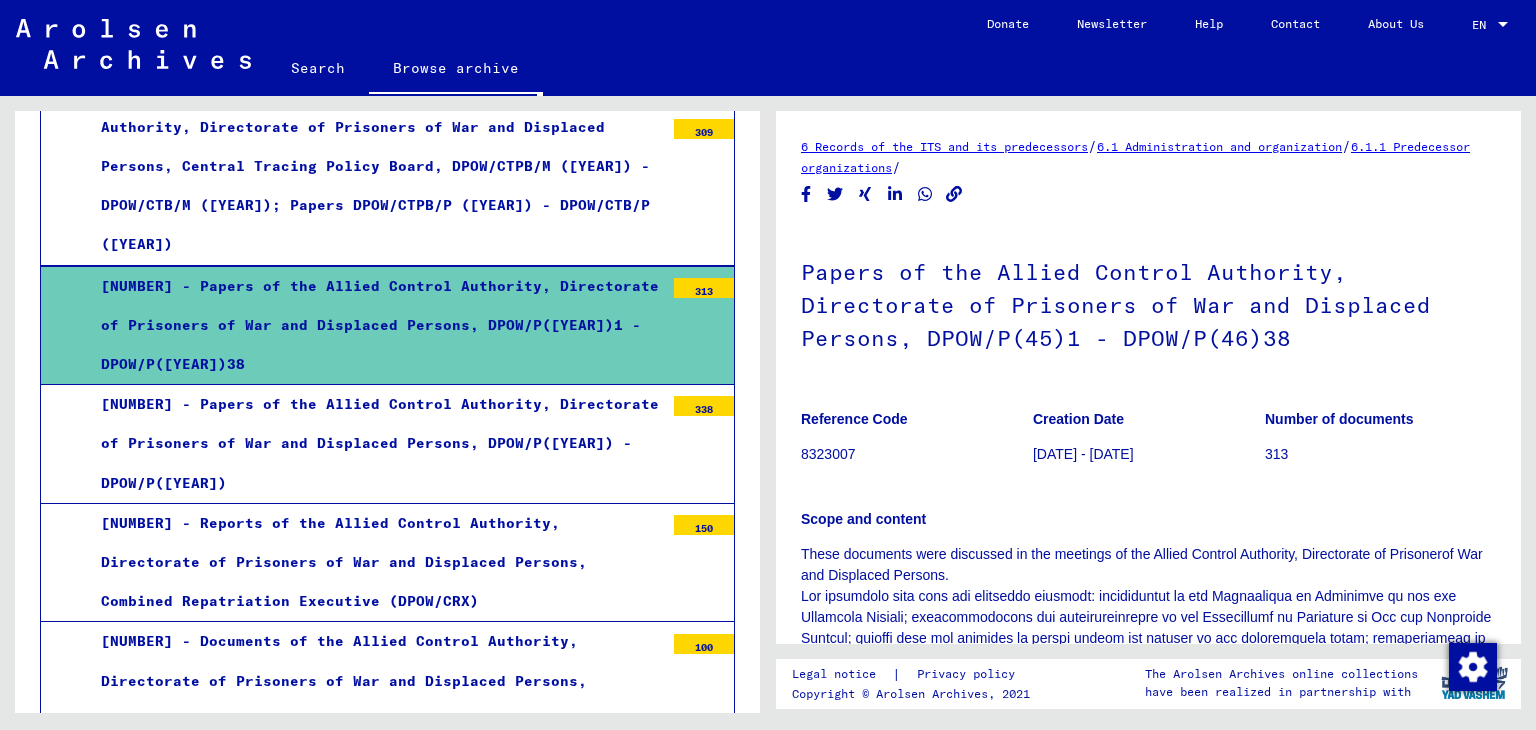 click on "[NUMBER] - Minutes of the meetings of the Allied Control Authority, Directorate of Prisoners of War and Displaced Persons, Central Tracing Policy Board, DPOW/CTPB/M ([YEAR]) - DPOW/CTB/M ([YEAR]); Papers DPOW/CTPB/P ([YEAR]) - DPOW/CTB/P ([YEAR])" at bounding box center (375, 167) 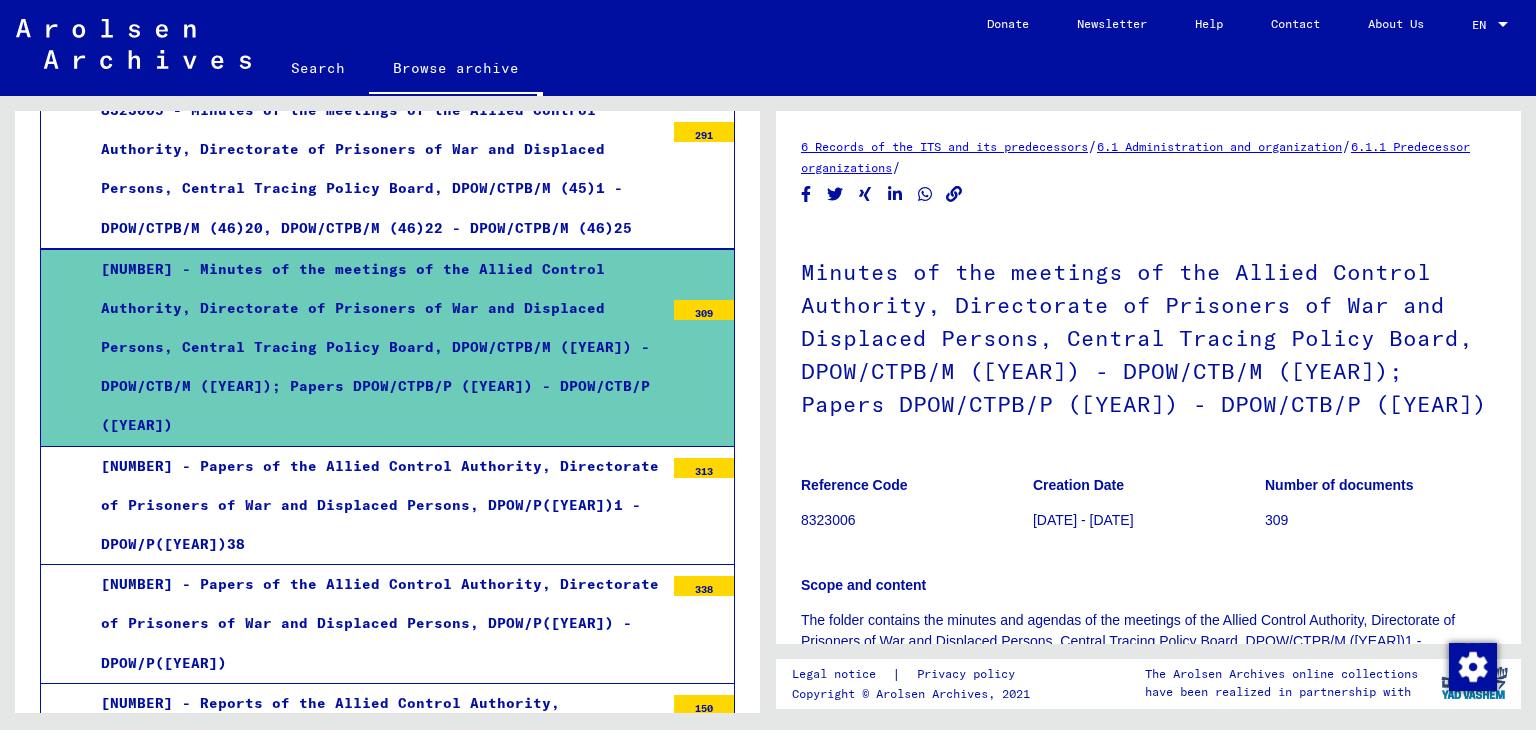 scroll, scrollTop: 1178, scrollLeft: 0, axis: vertical 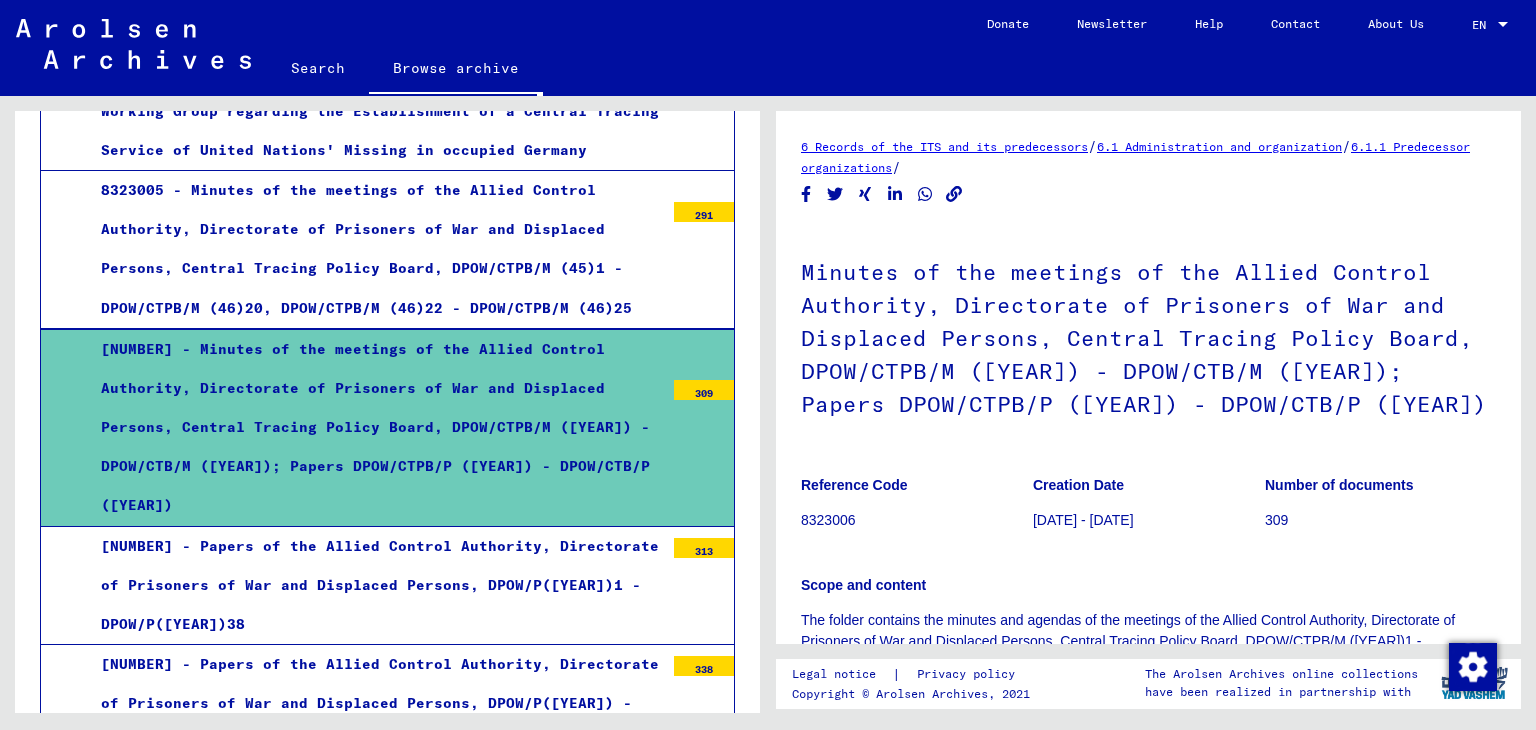 click on "8323005 - Minutes of the meetings of the Allied Control Authority, Directorate of      Prisoners of War and Displaced Persons, Central Tracing Policy Board,      DPOW/CTPB/M (45)1 - DPOW/CTPB/M (46)20, DPOW/CTPB/M (46)22 - DPOW/CTPB/M      (46)25" at bounding box center (375, 249) 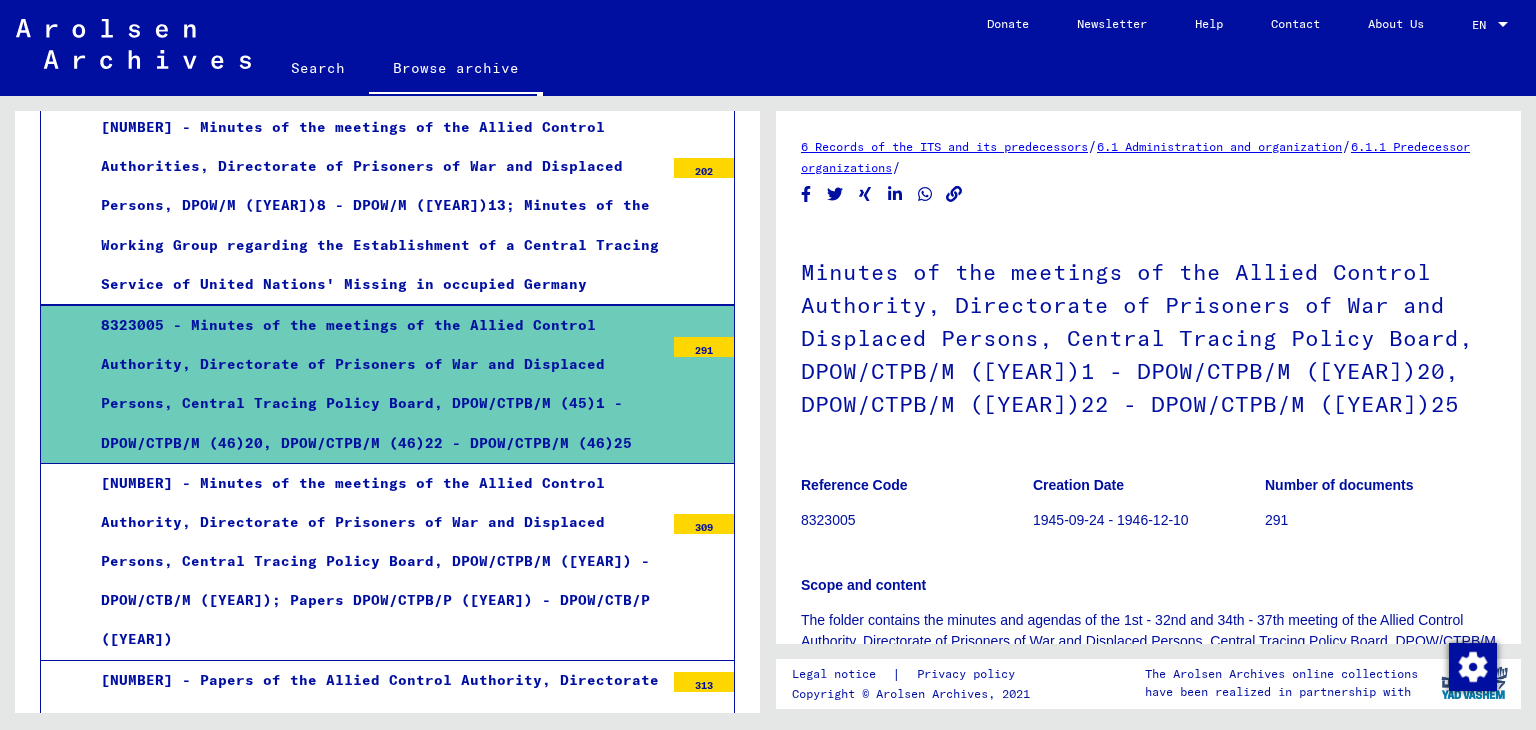 scroll, scrollTop: 952, scrollLeft: 0, axis: vertical 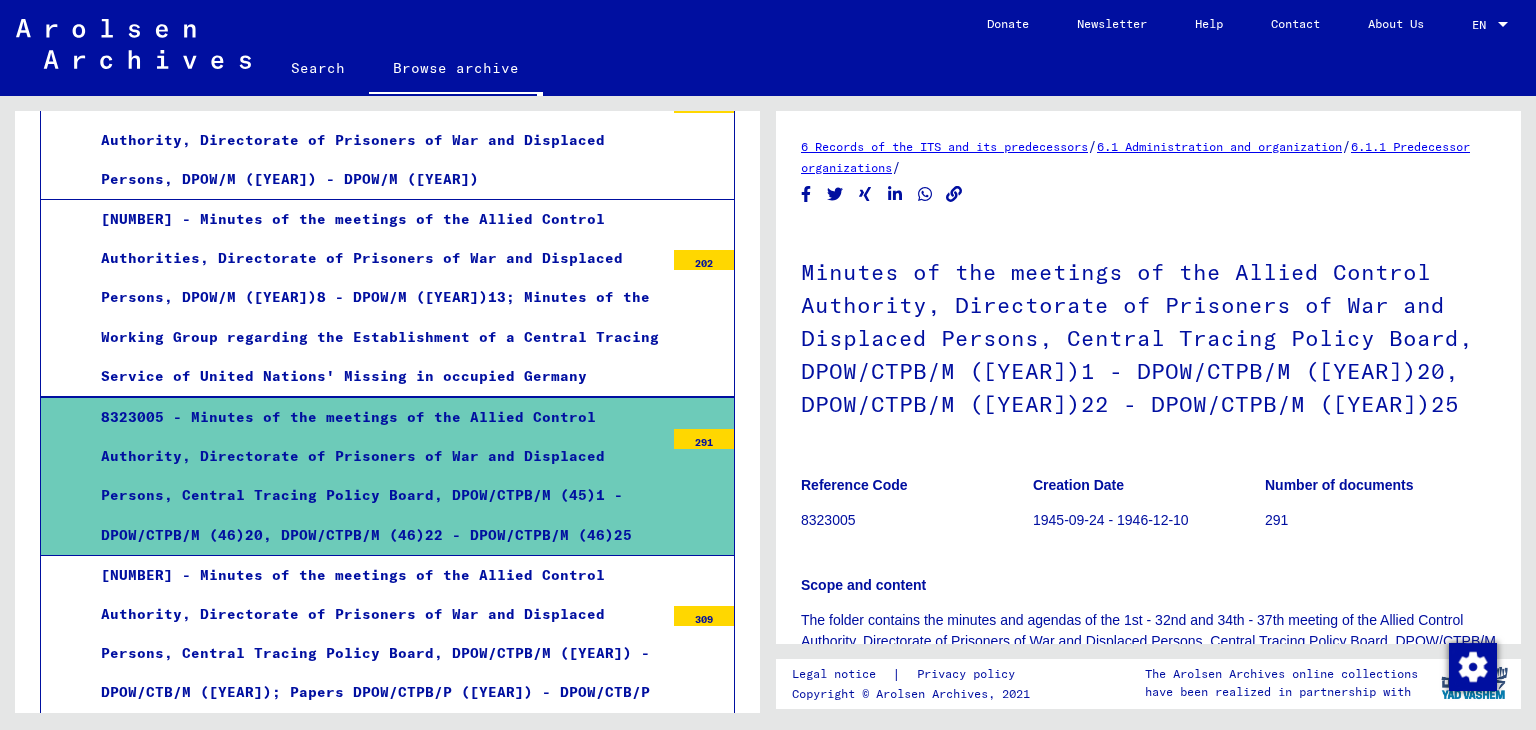 click on "[NUMBER] - Minutes of the meetings of the Allied Control Authorities, Directorate of      Prisoners of War and Displaced Persons, DPOW/M ([YEAR])8 - DPOW/M ([YEAR])13;      Minutes of the  Working Group regarding the Establishment of a Central Tracing Service of      United Nations' Missing in occupied Germany" at bounding box center (375, 298) 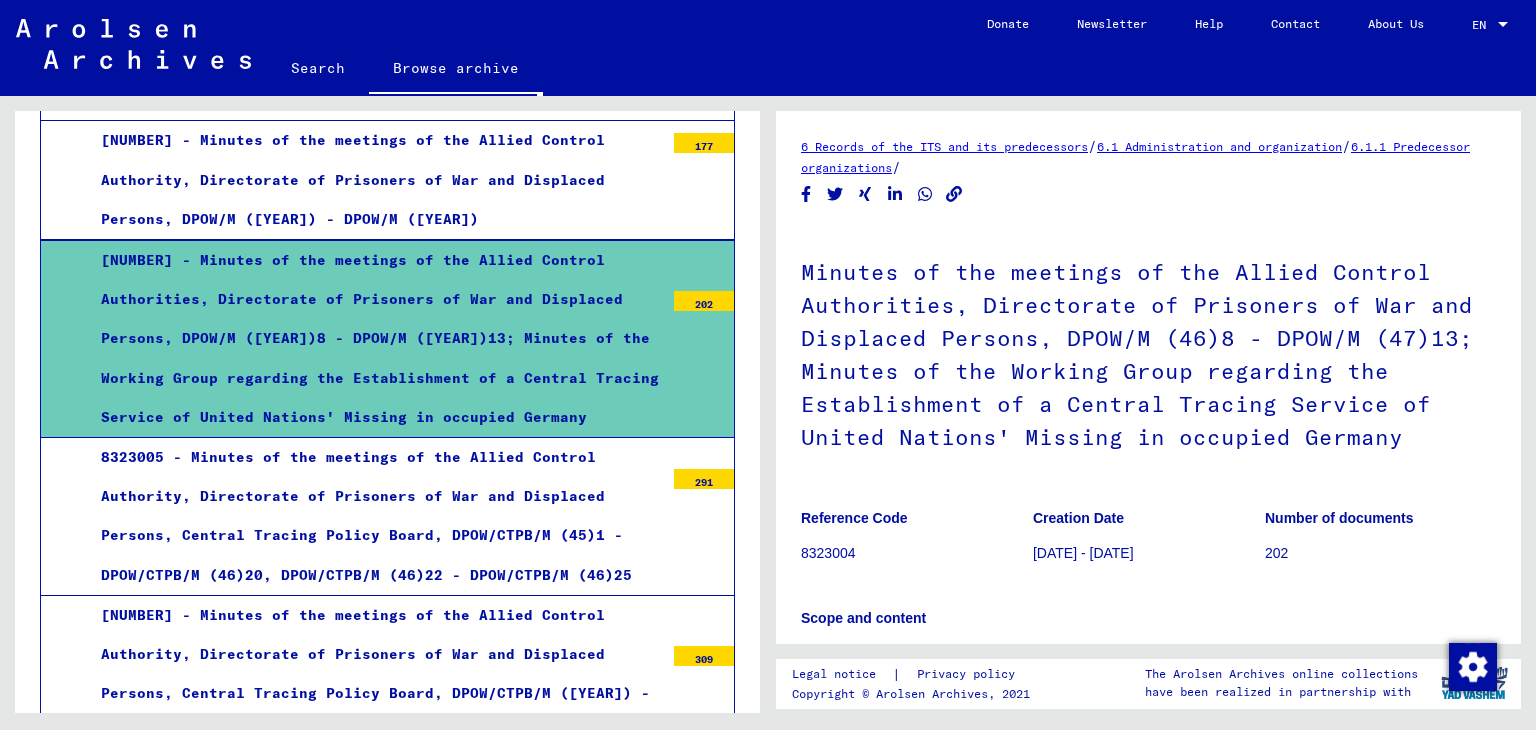 scroll, scrollTop: 738, scrollLeft: 0, axis: vertical 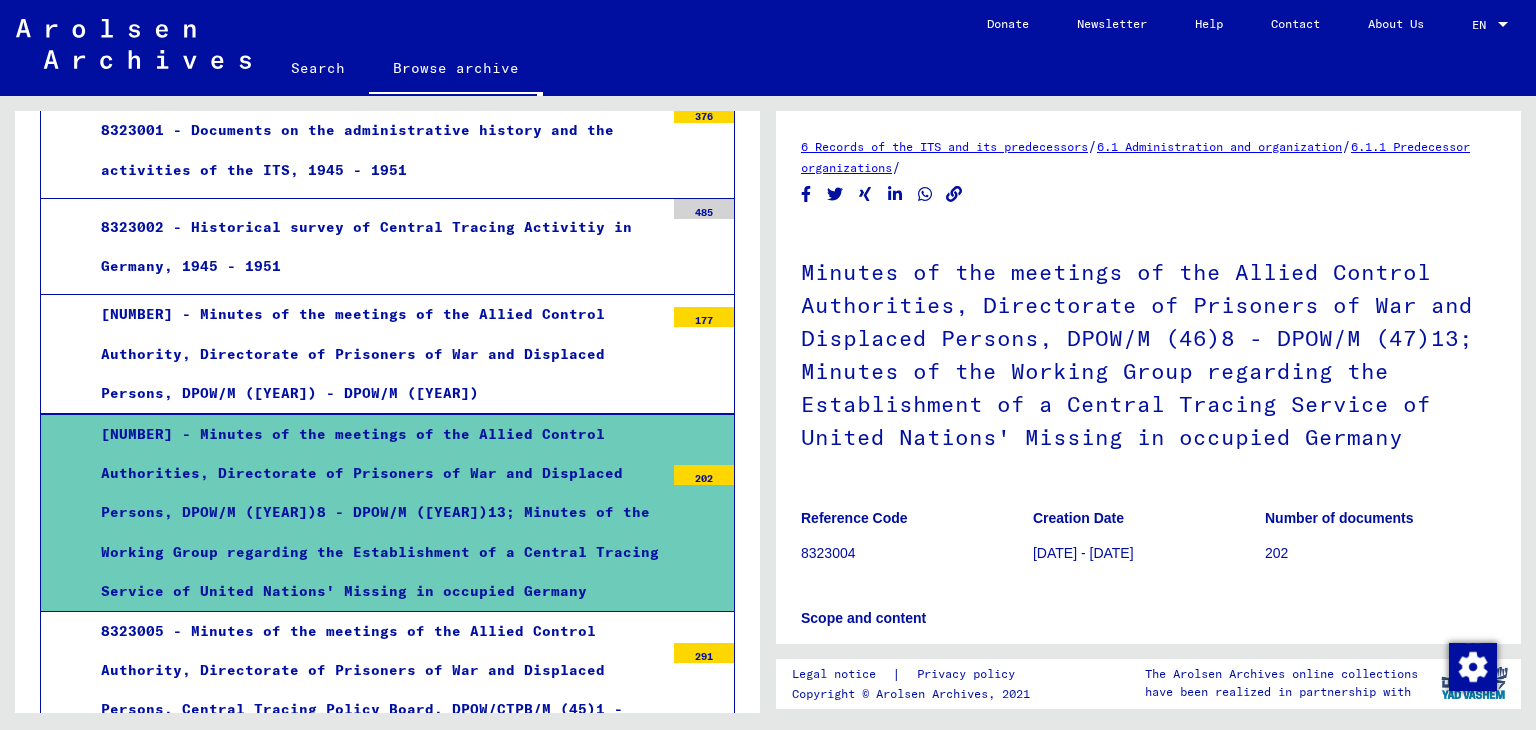 click on "[NUMBER] - Minutes of the meetings of the Allied Control Authority, Directorate of Prisoners of War and Displaced Persons, DPOW/M ([YEAR]) - DPOW/M ([YEAR])" at bounding box center [375, 354] 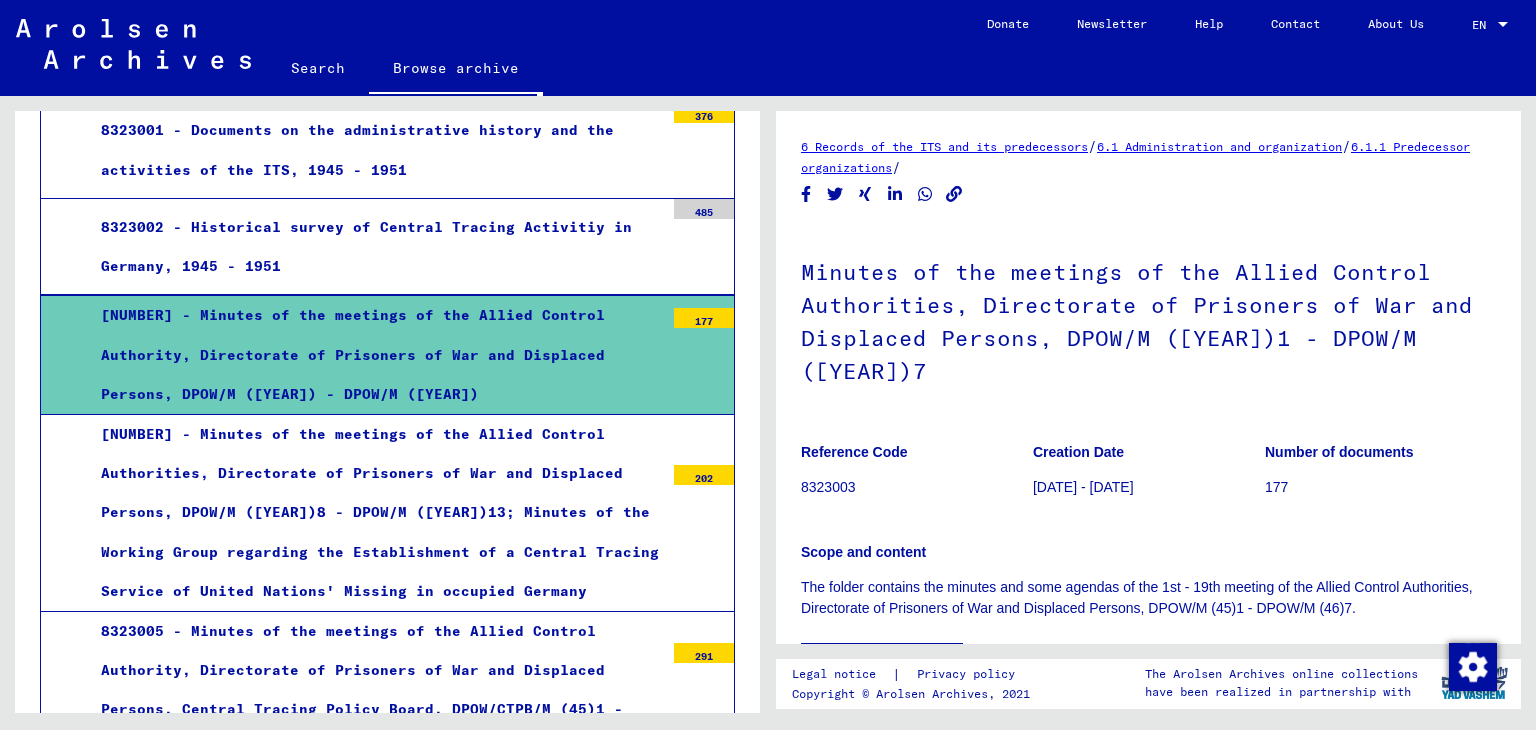 click on "8323002 - Historical survey of Central Tracing Activitiy in Germany, 1945 - 1951" at bounding box center (375, 247) 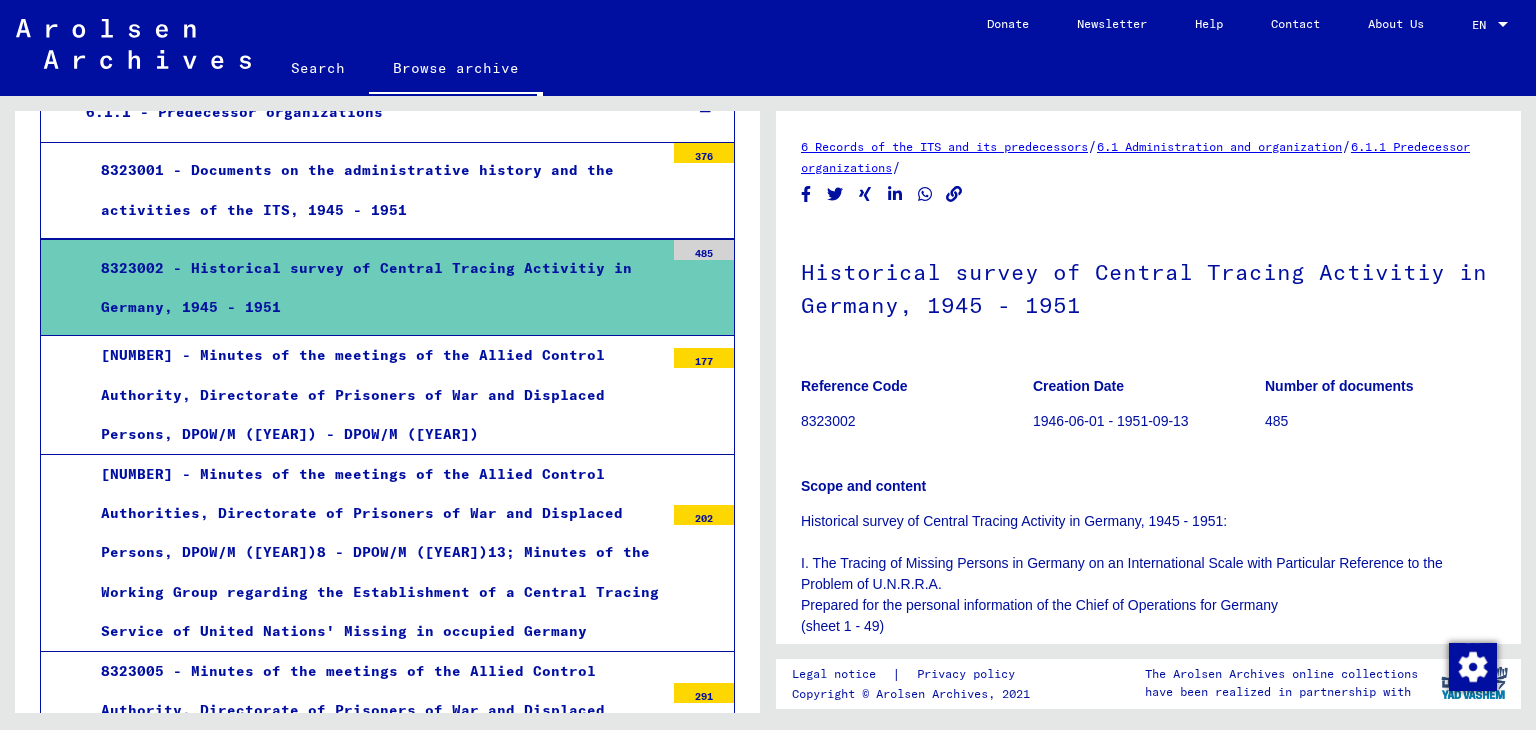 scroll, scrollTop: 592, scrollLeft: 0, axis: vertical 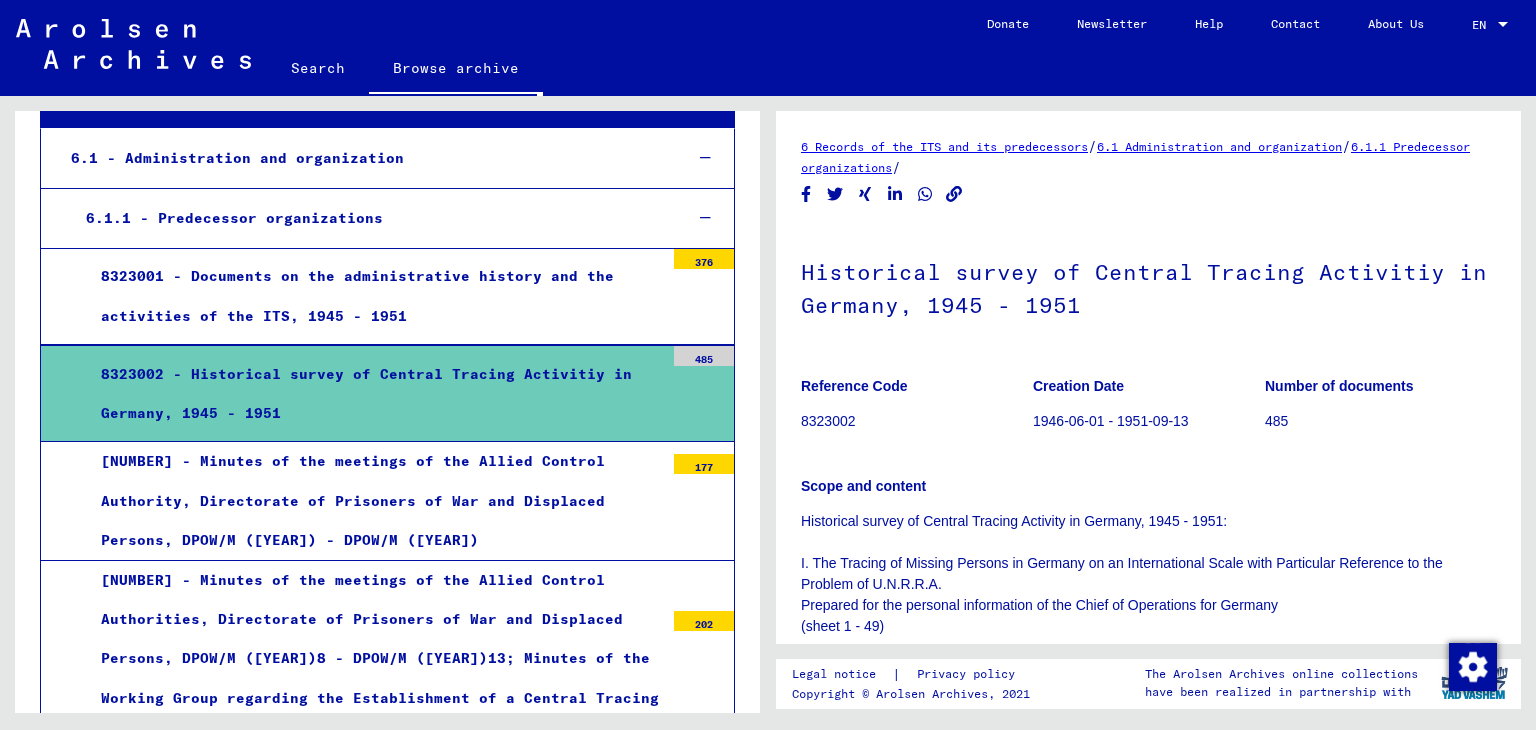 click on "8323001 - Documents on the administrative history and the activities of the ITS,      1945 - 1951" at bounding box center [375, 296] 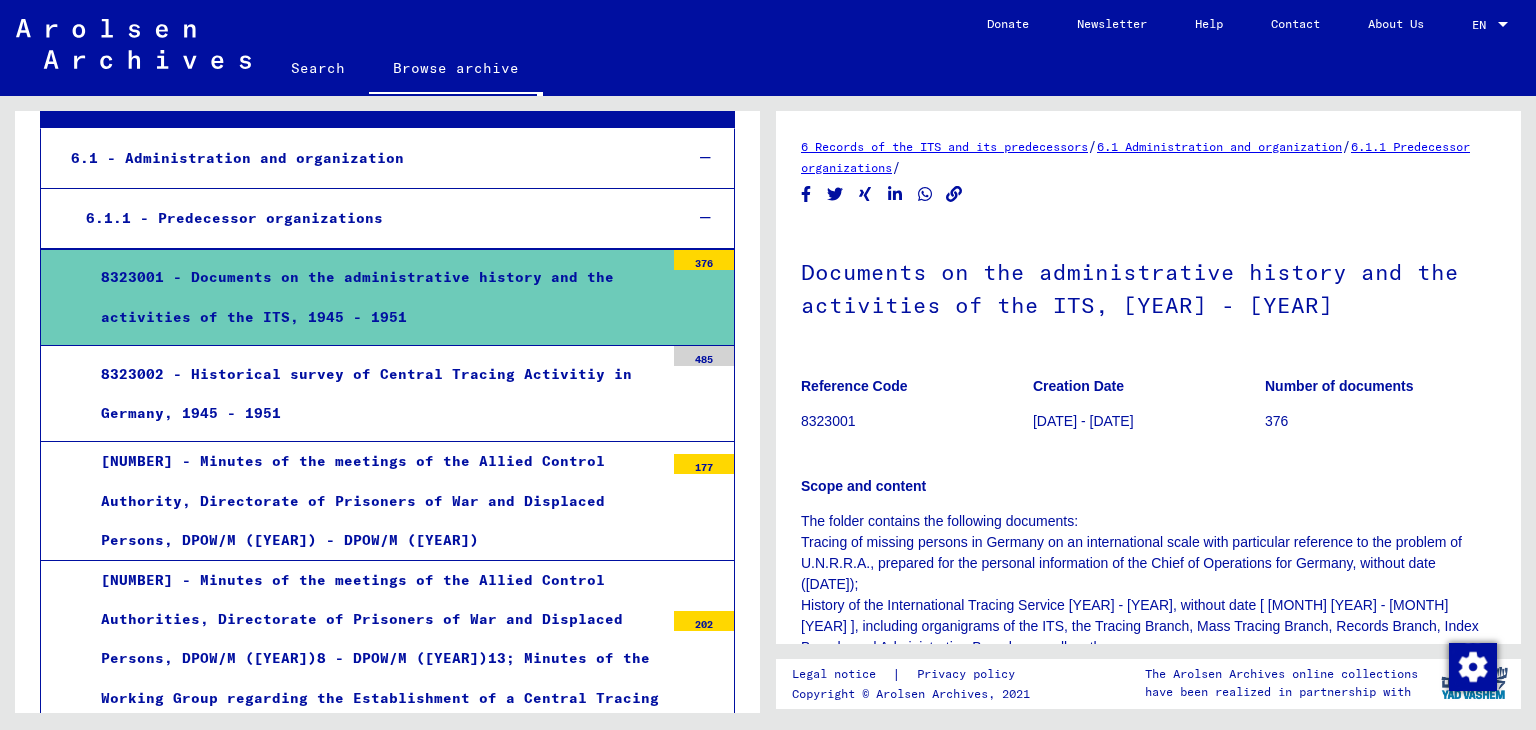 click on "6.1.1 - Predecessor organizations" at bounding box center (368, 218) 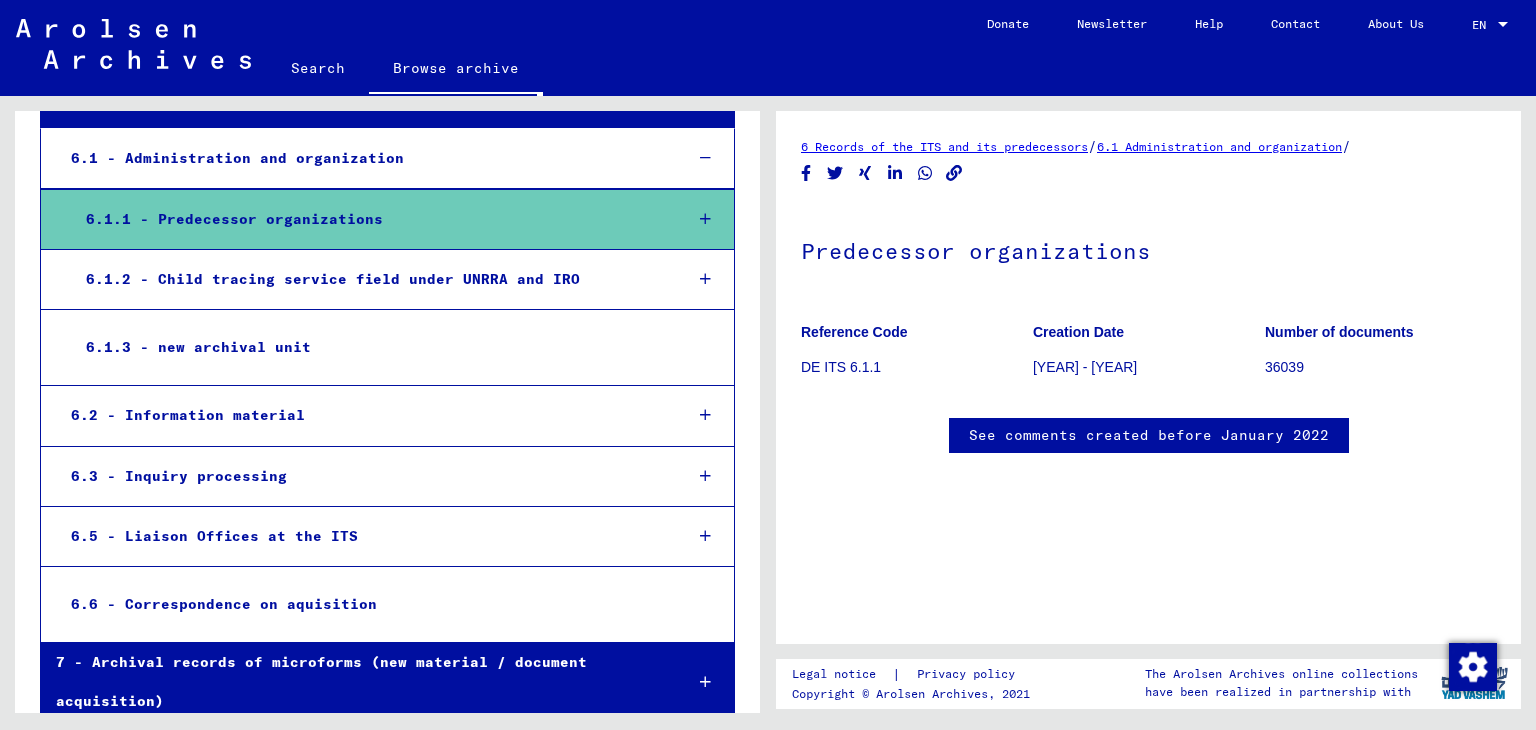 click on "6.1.2 - Child tracing service field under UNRRA and IRO" at bounding box center [368, 279] 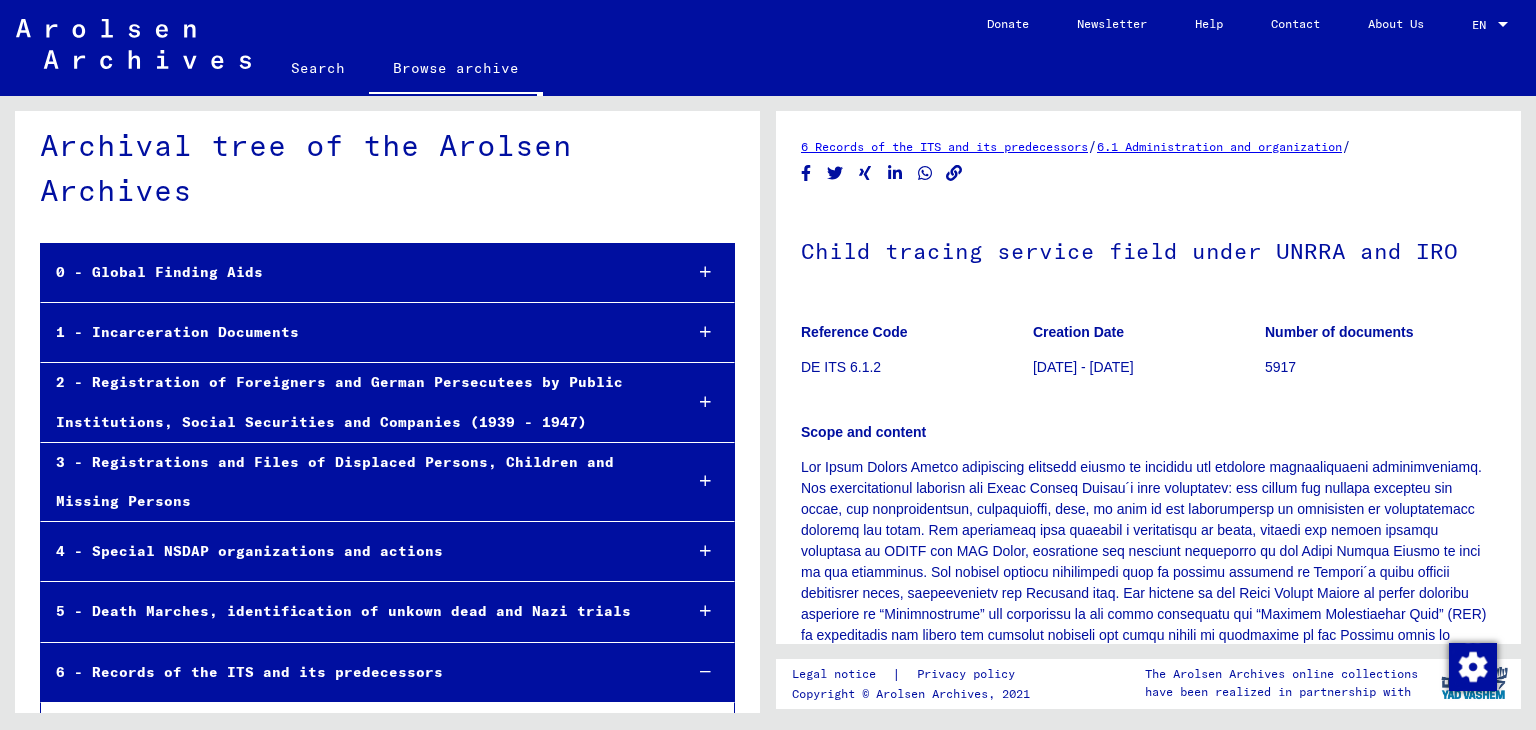 scroll, scrollTop: 0, scrollLeft: 0, axis: both 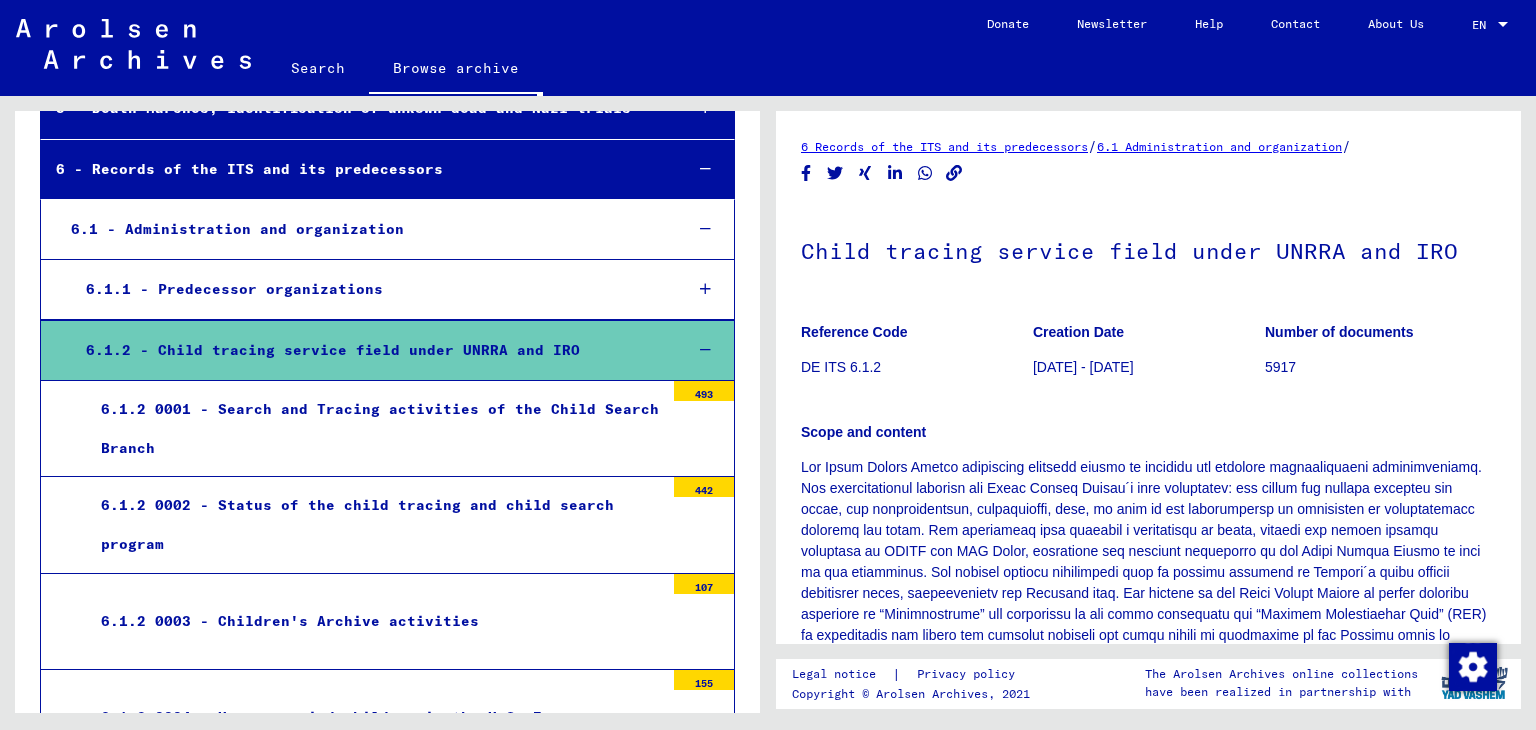 click on "6.1.1 - Predecessor organizations" at bounding box center (368, 289) 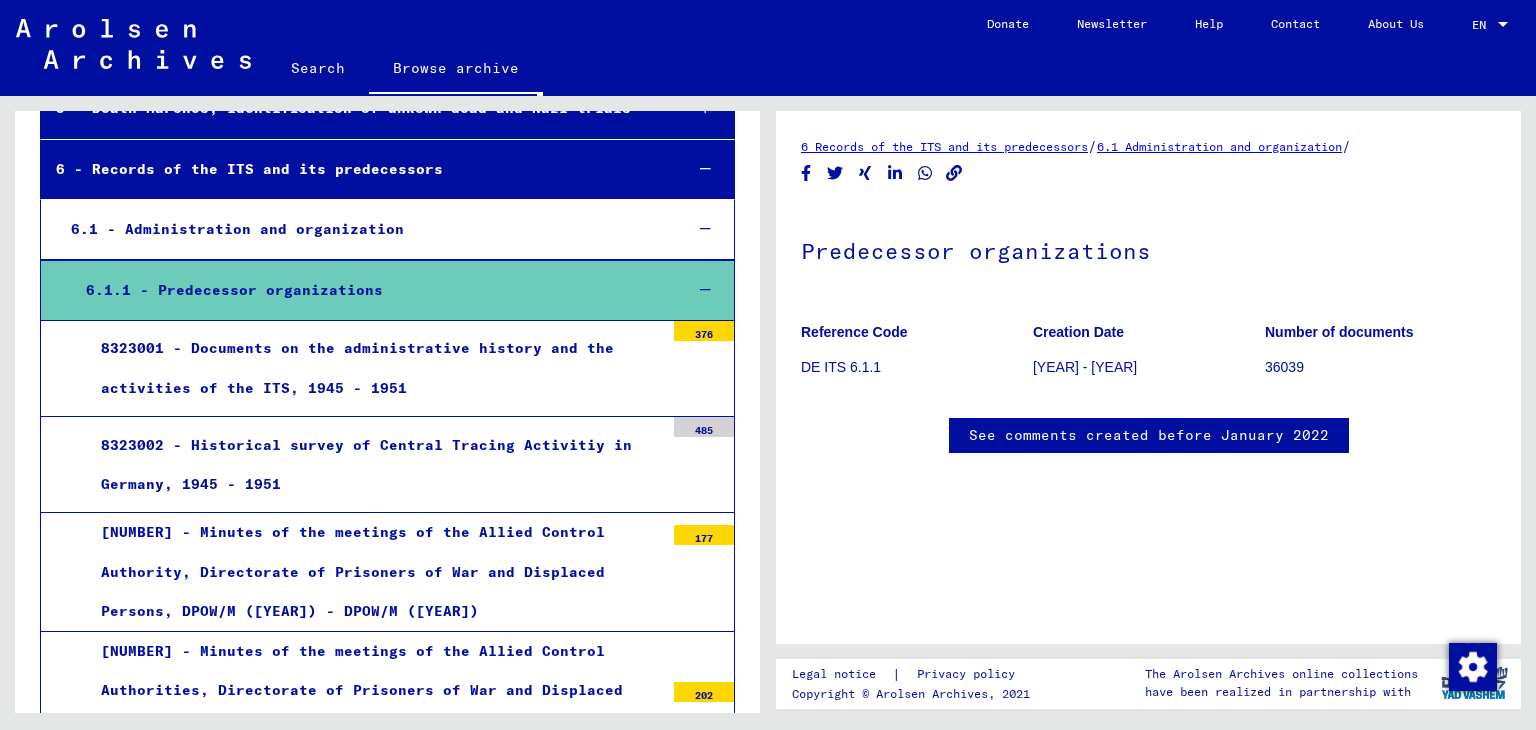 click on "6.1 - Administration and organization" at bounding box center [361, 229] 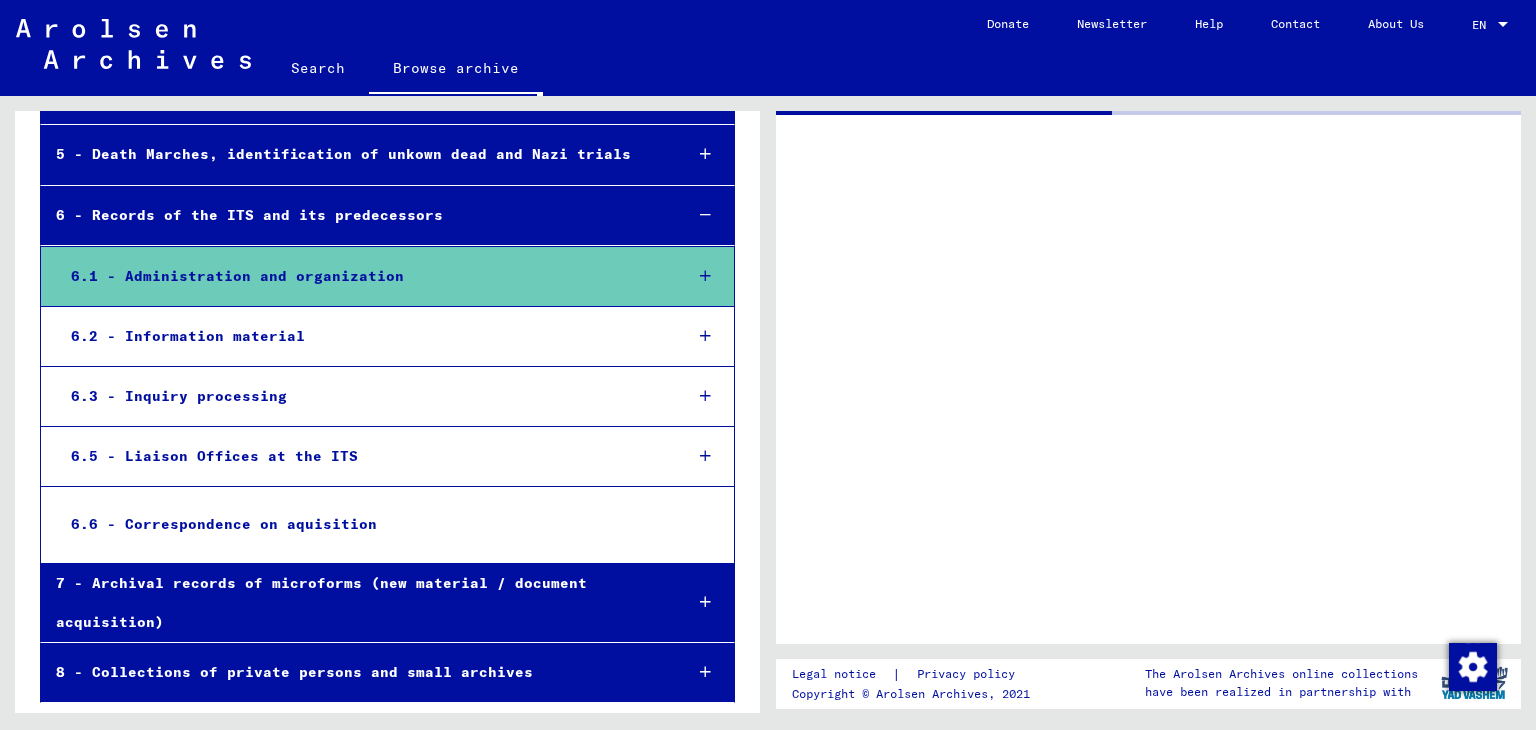 scroll, scrollTop: 472, scrollLeft: 0, axis: vertical 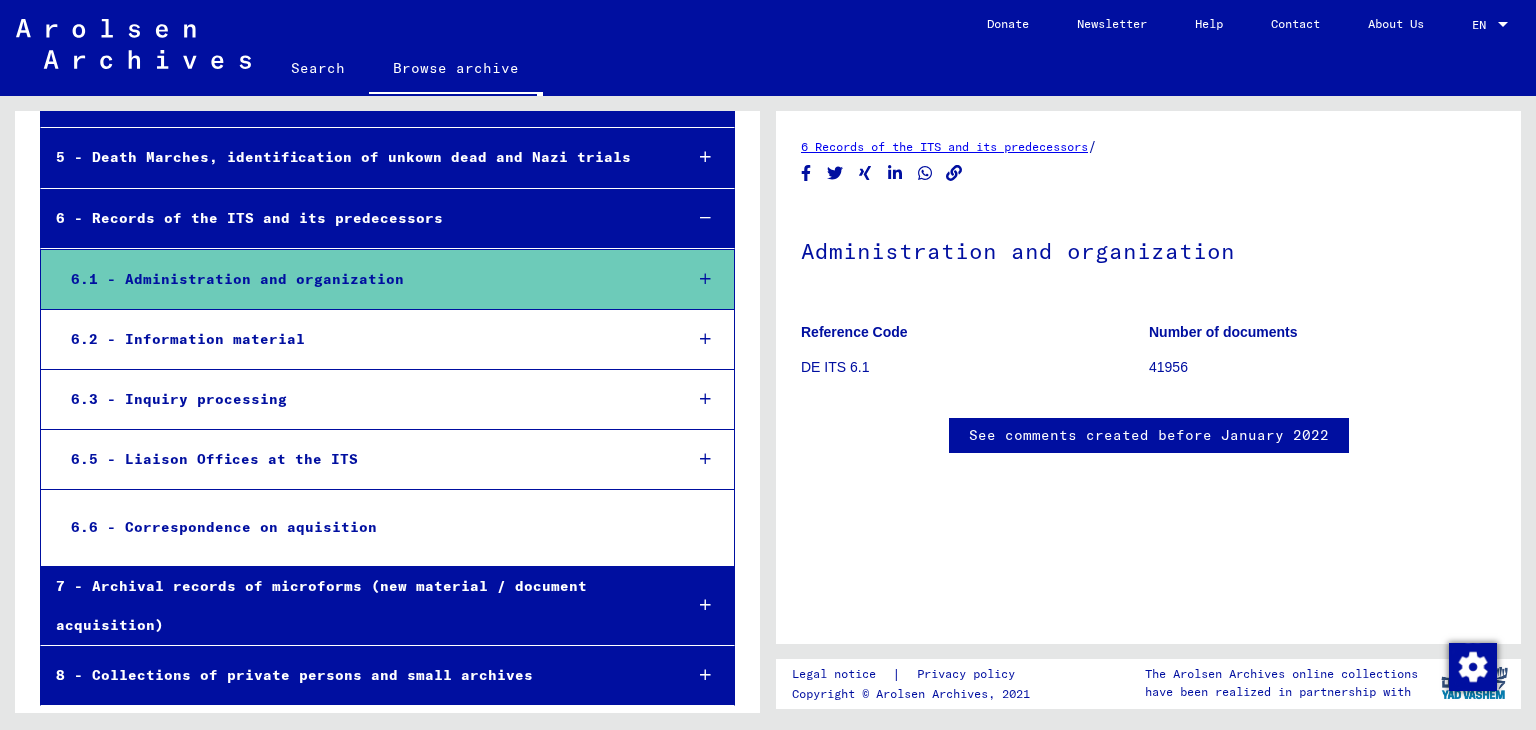click on "6 - Records of the ITS and its predecessors" at bounding box center (353, 218) 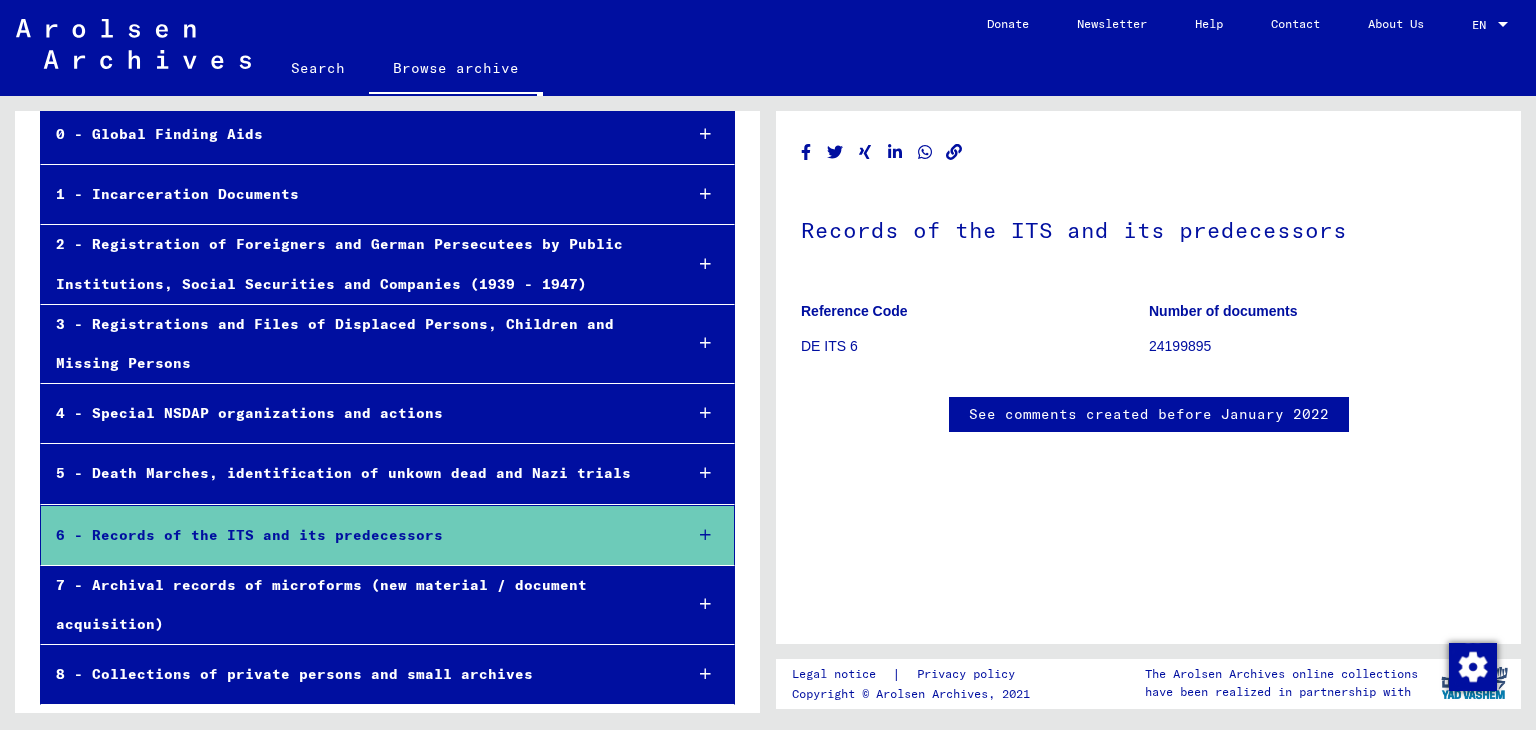 scroll, scrollTop: 0, scrollLeft: 0, axis: both 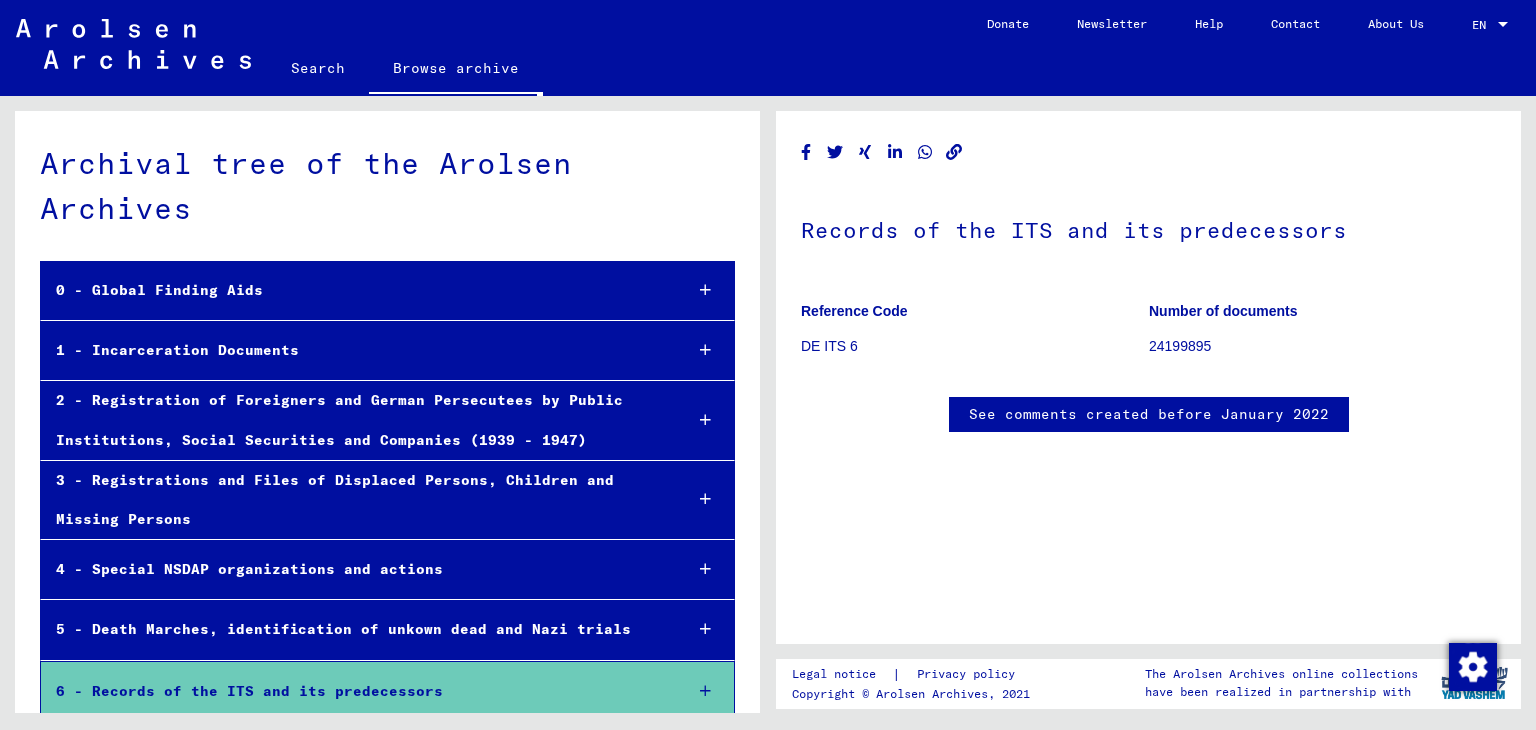 click on "0 - Global Finding Aids" at bounding box center (353, 290) 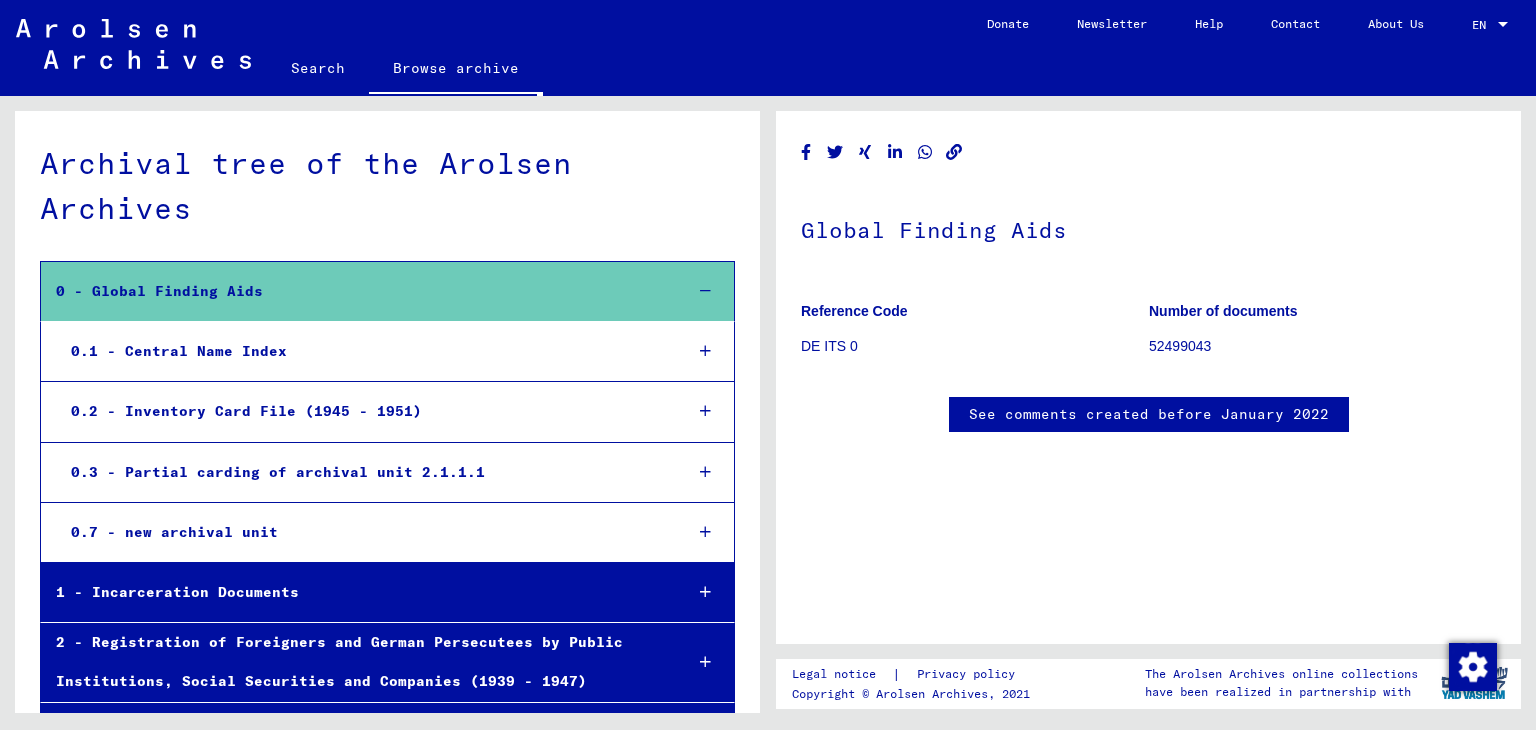 click on "0.1 - Central Name Index" at bounding box center (361, 351) 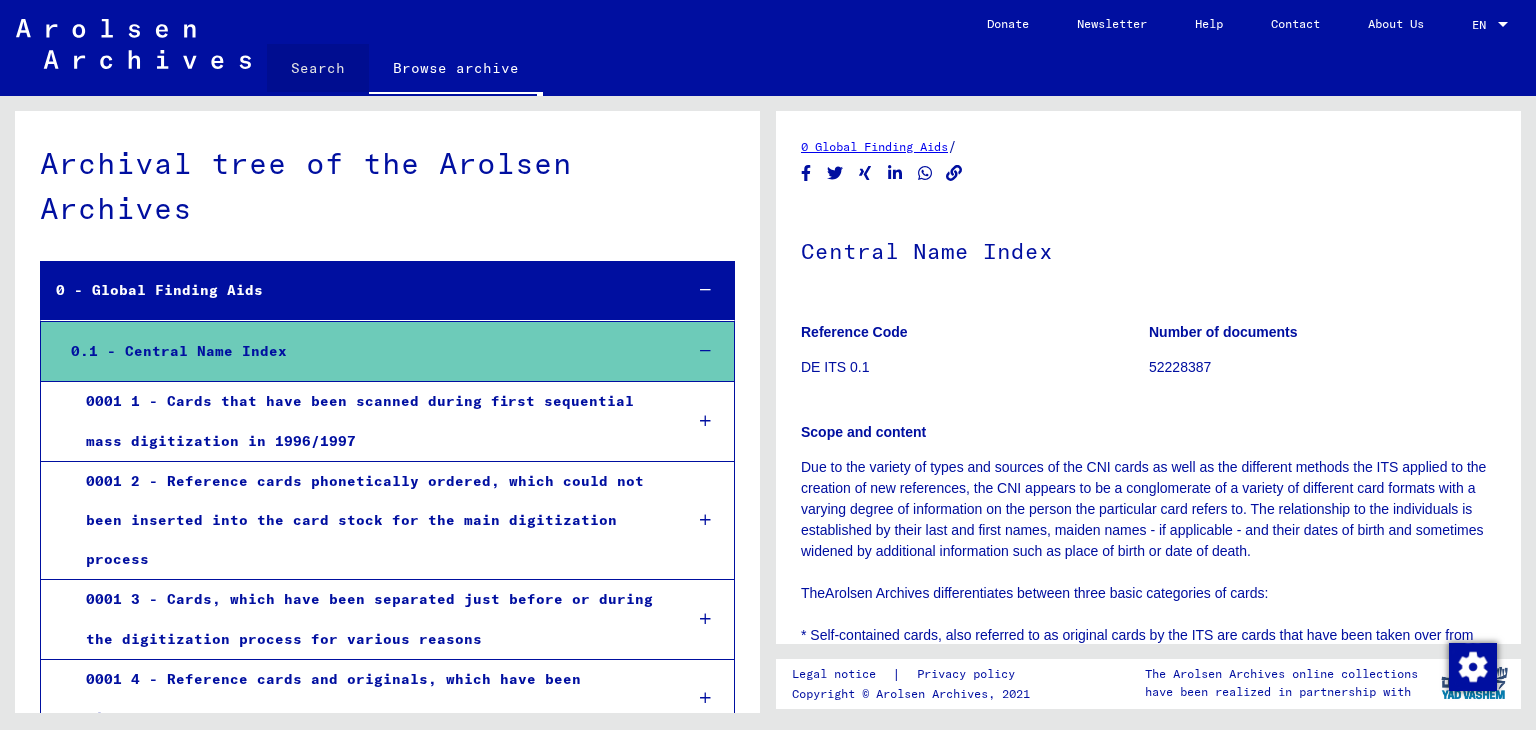 click on "Search" 